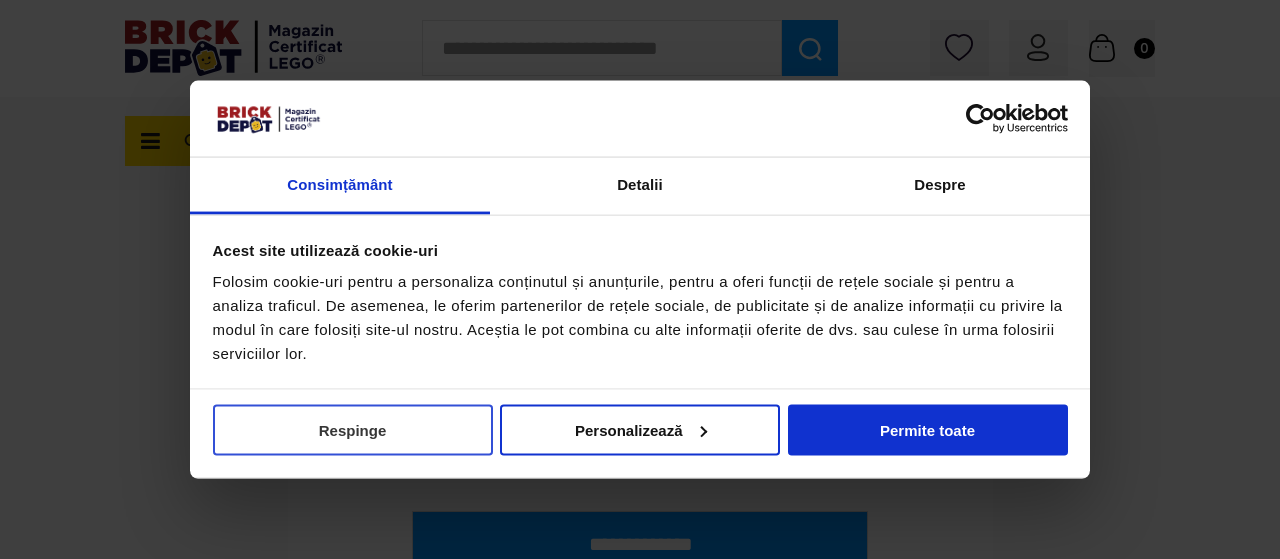 scroll, scrollTop: 312, scrollLeft: 0, axis: vertical 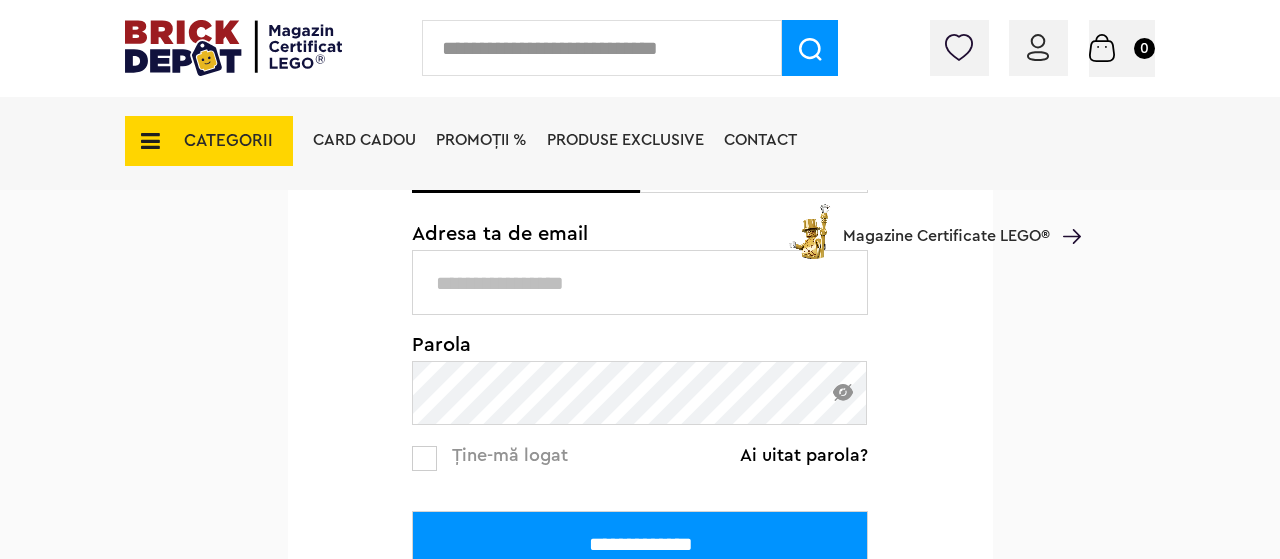 click at bounding box center [640, 282] 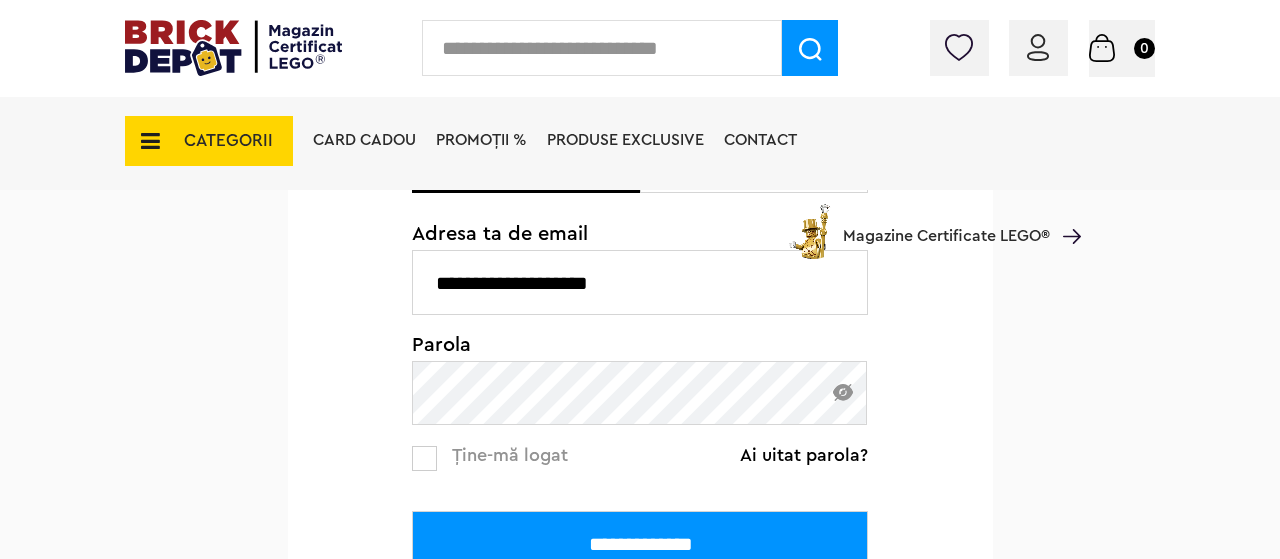 type on "**********" 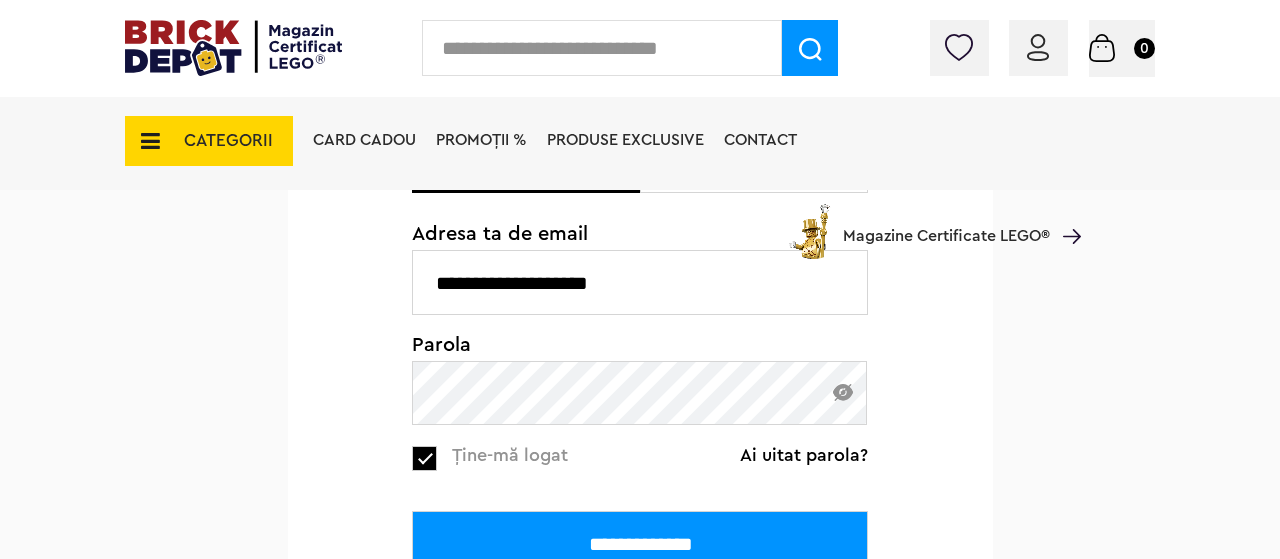click on "**********" at bounding box center (640, 543) 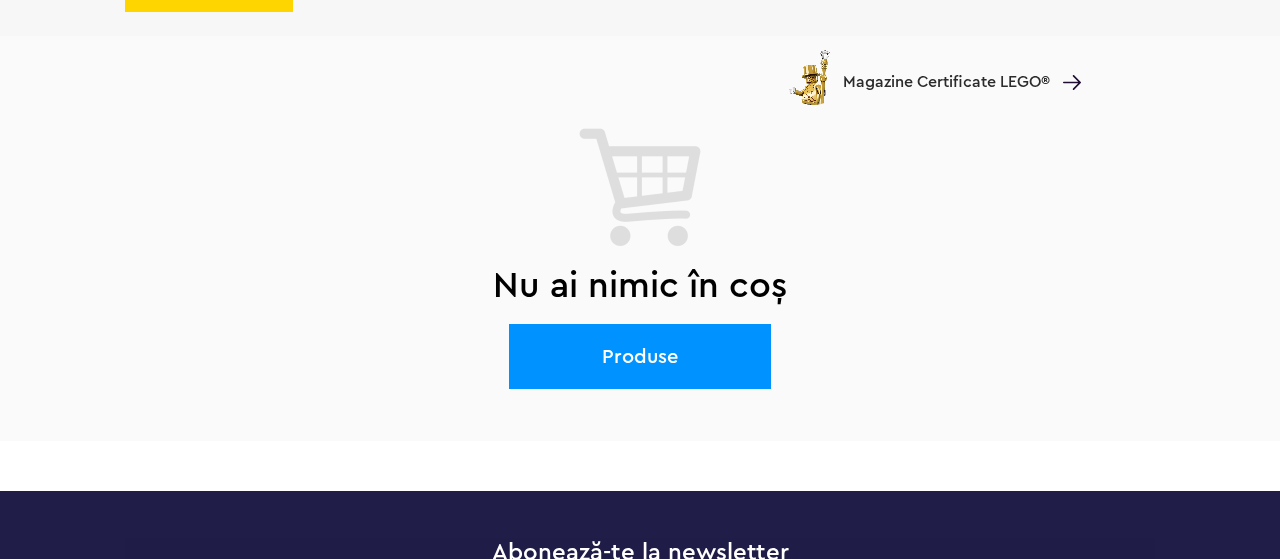 scroll, scrollTop: 0, scrollLeft: 0, axis: both 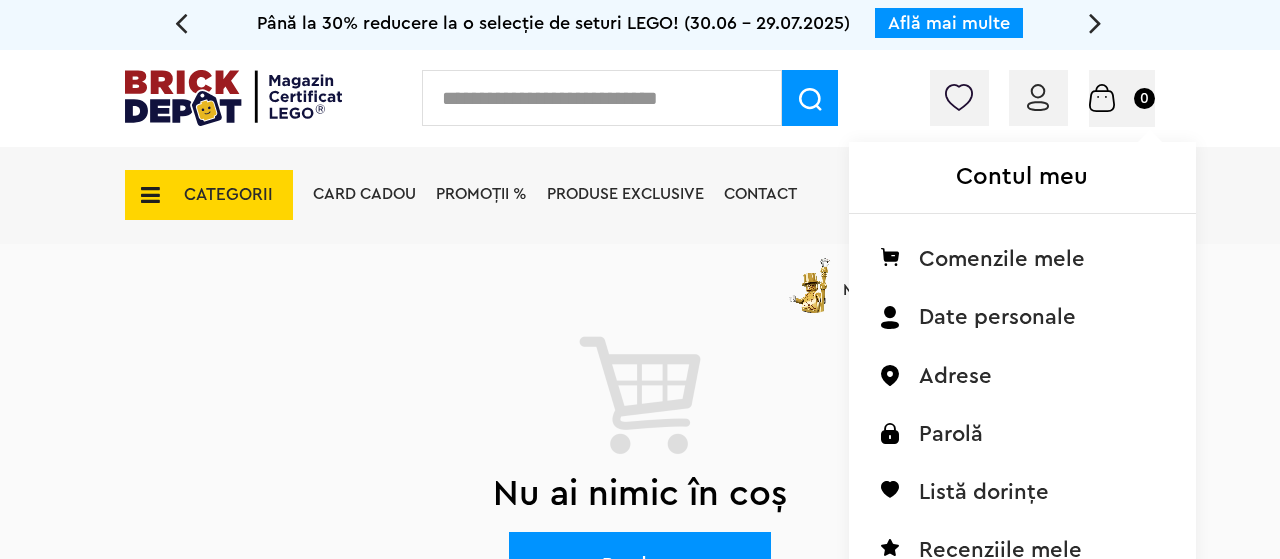 click at bounding box center [1038, 97] 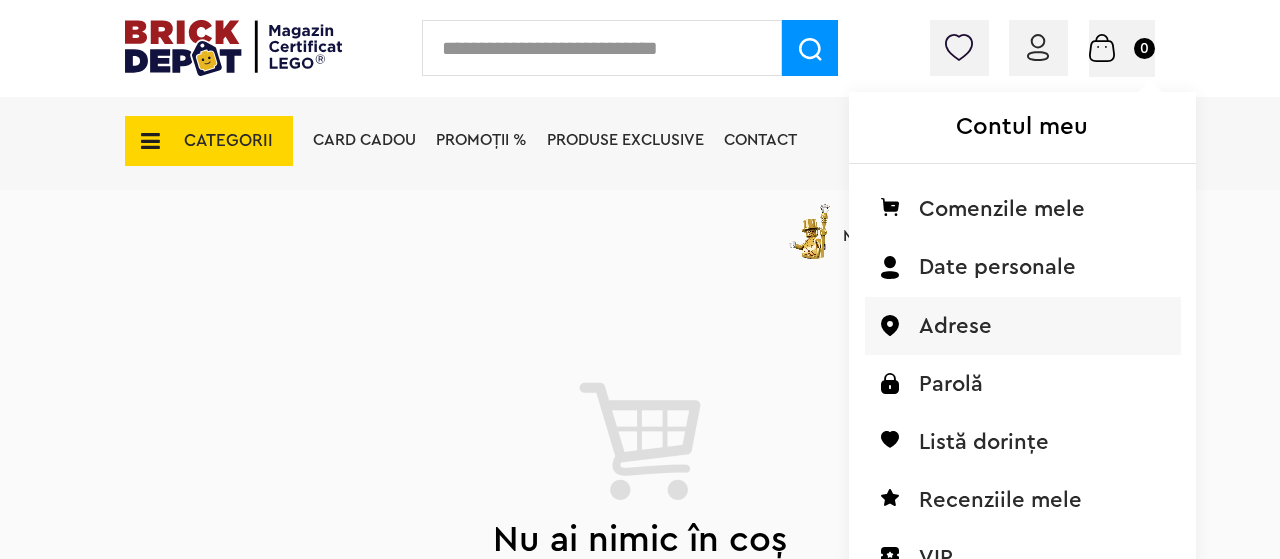 scroll, scrollTop: 300, scrollLeft: 0, axis: vertical 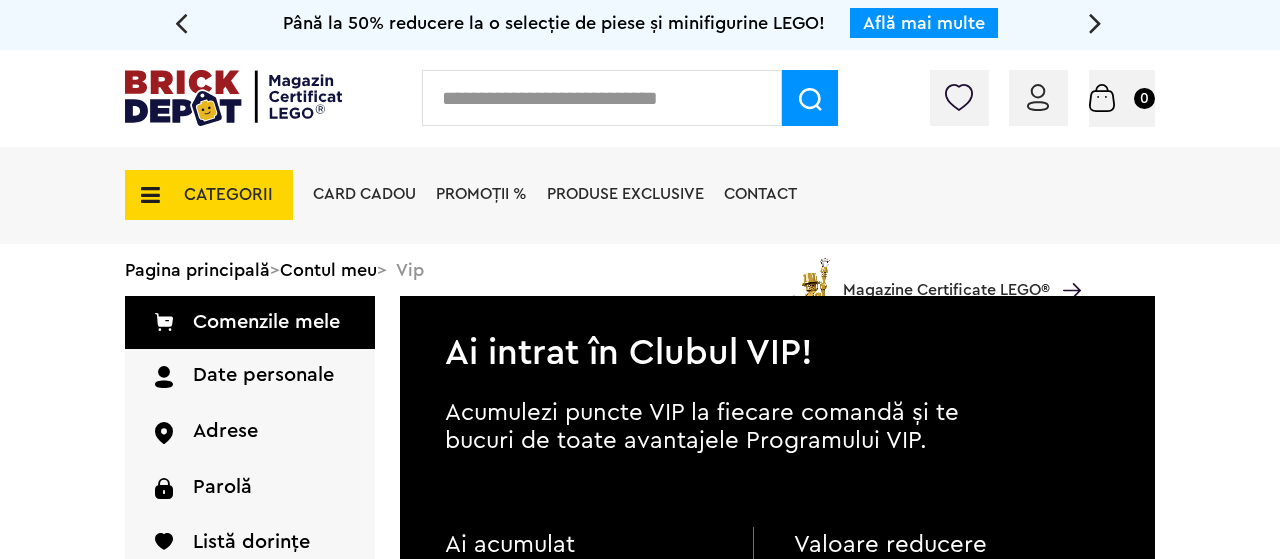 click at bounding box center [602, 98] 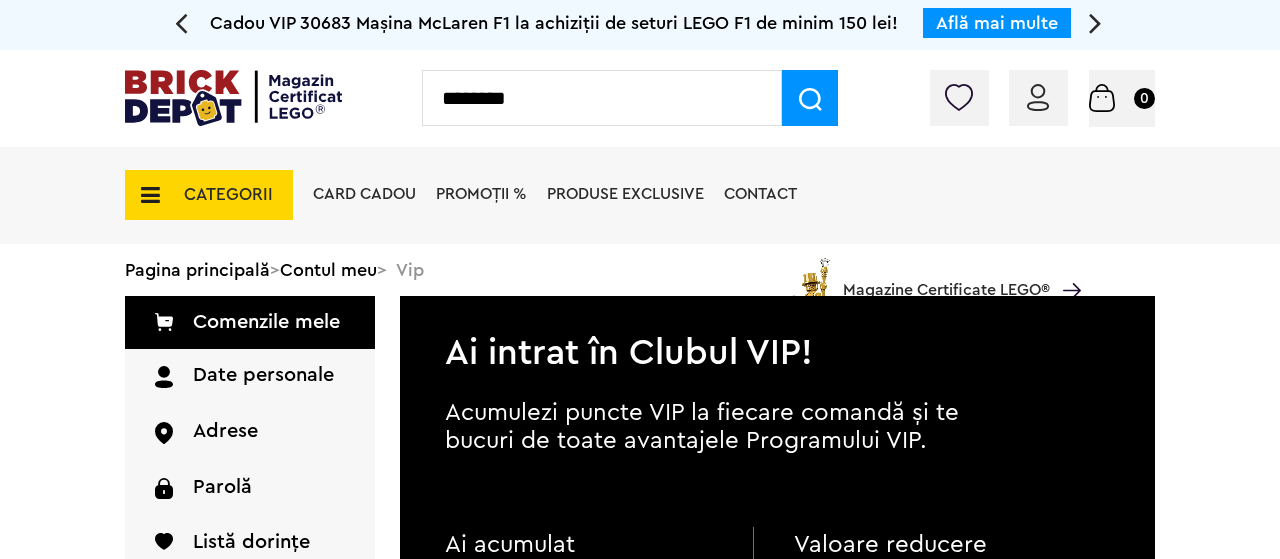 type on "********" 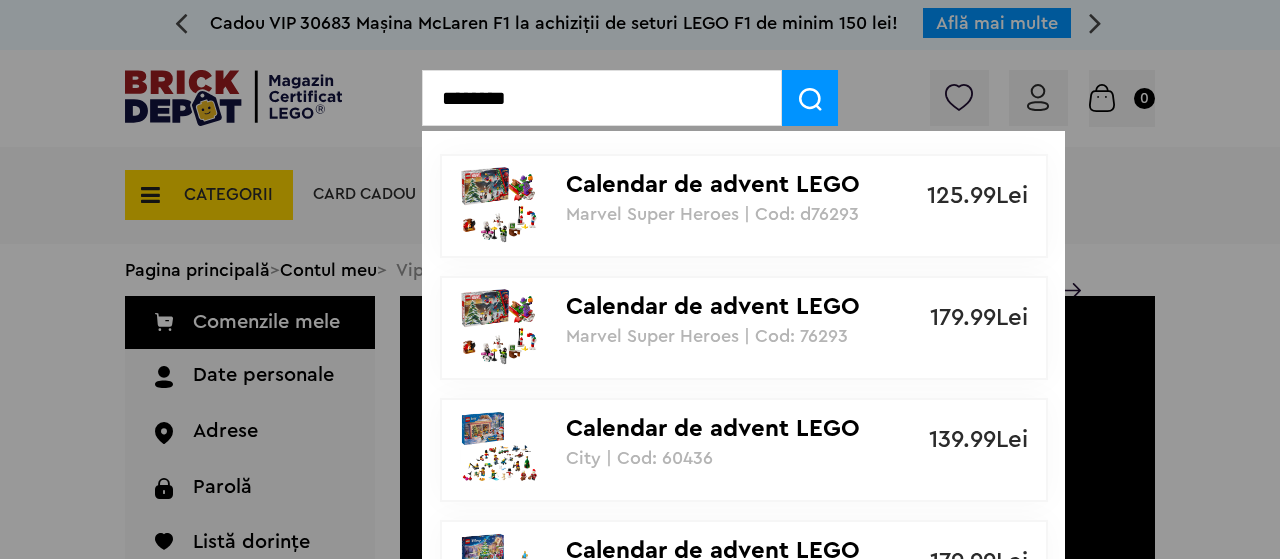 click at bounding box center (810, 98) 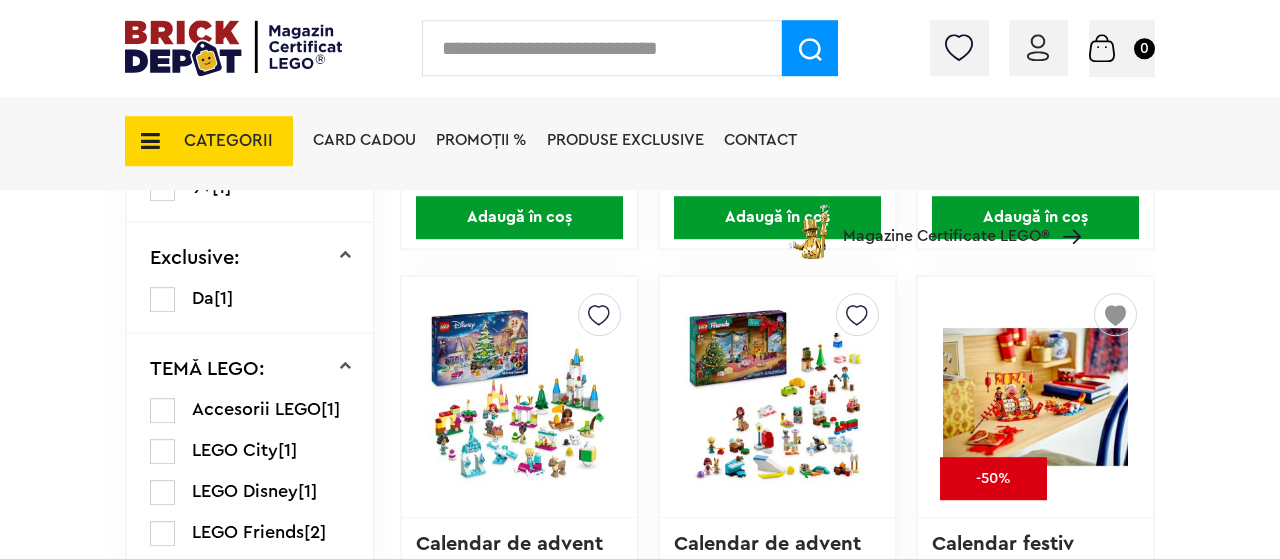scroll, scrollTop: 832, scrollLeft: 0, axis: vertical 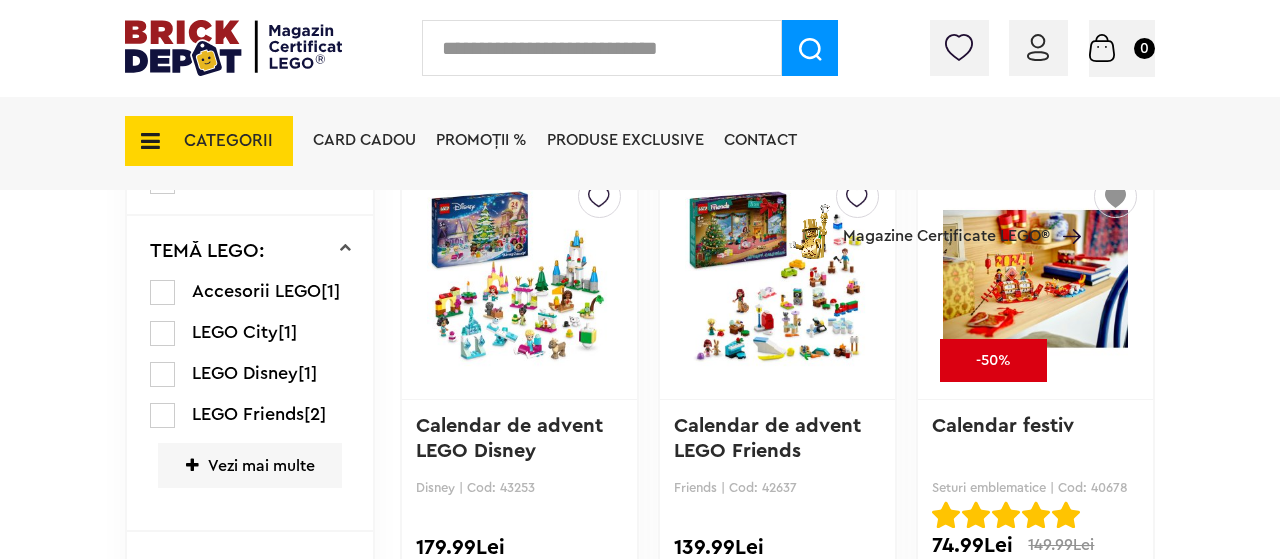 click at bounding box center [1035, 279] 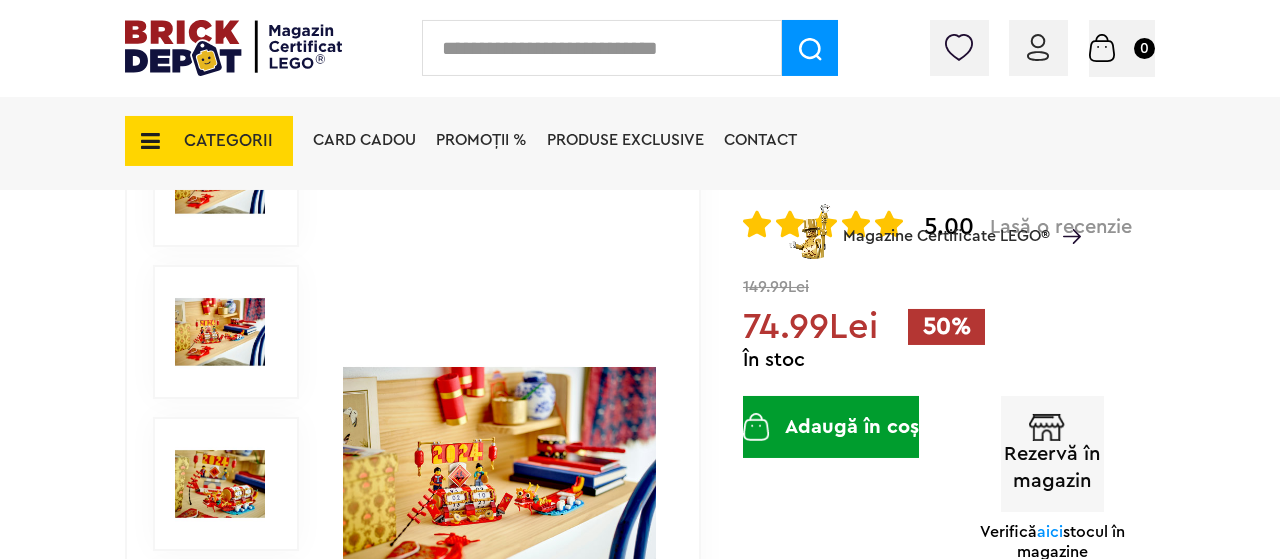scroll, scrollTop: 312, scrollLeft: 0, axis: vertical 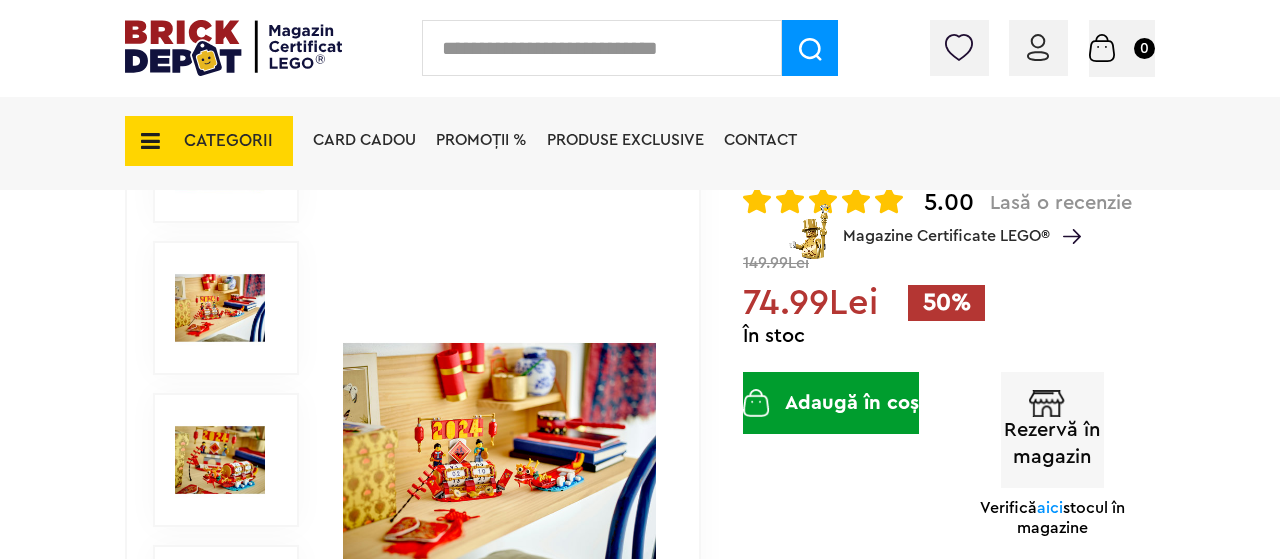 click on "Adaugă în coș" at bounding box center (831, 403) 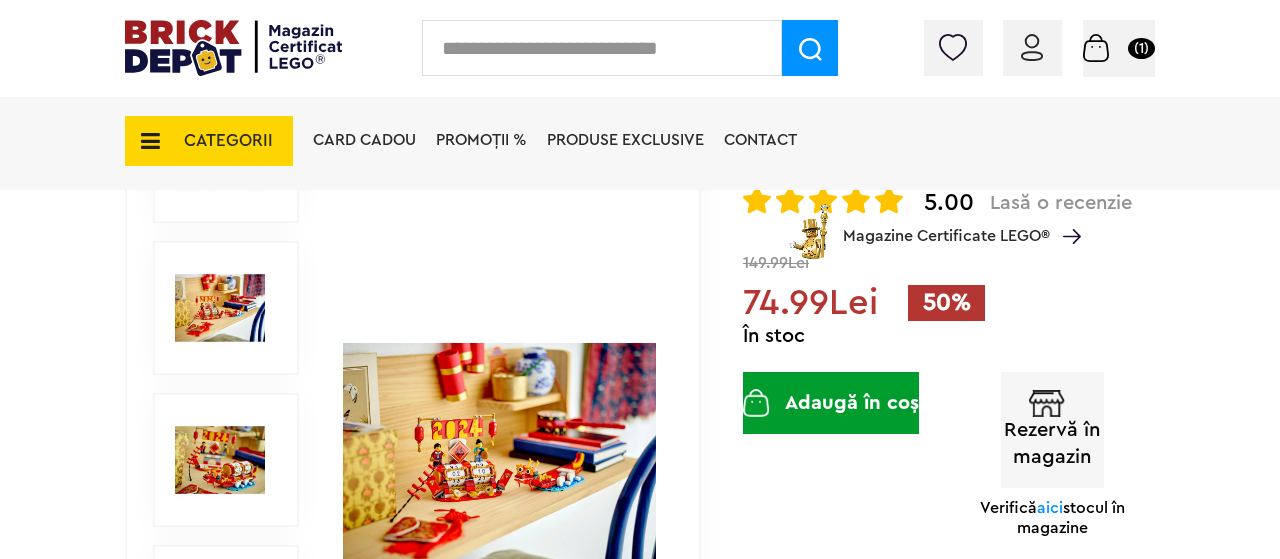 click on "Coș   (1)" at bounding box center (1119, 47) 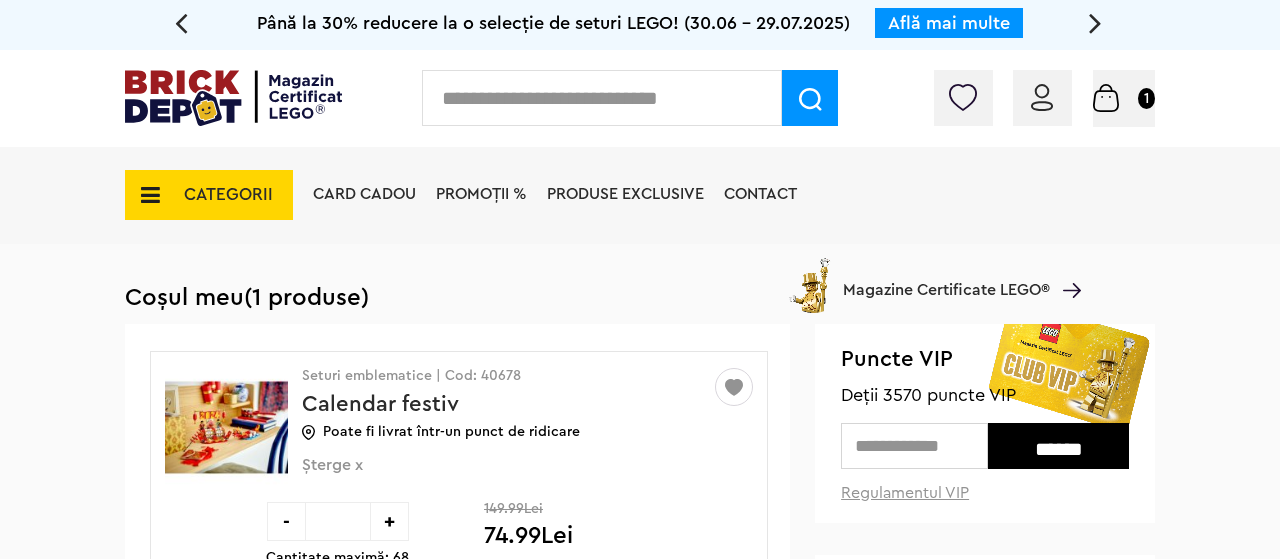 scroll, scrollTop: 0, scrollLeft: 0, axis: both 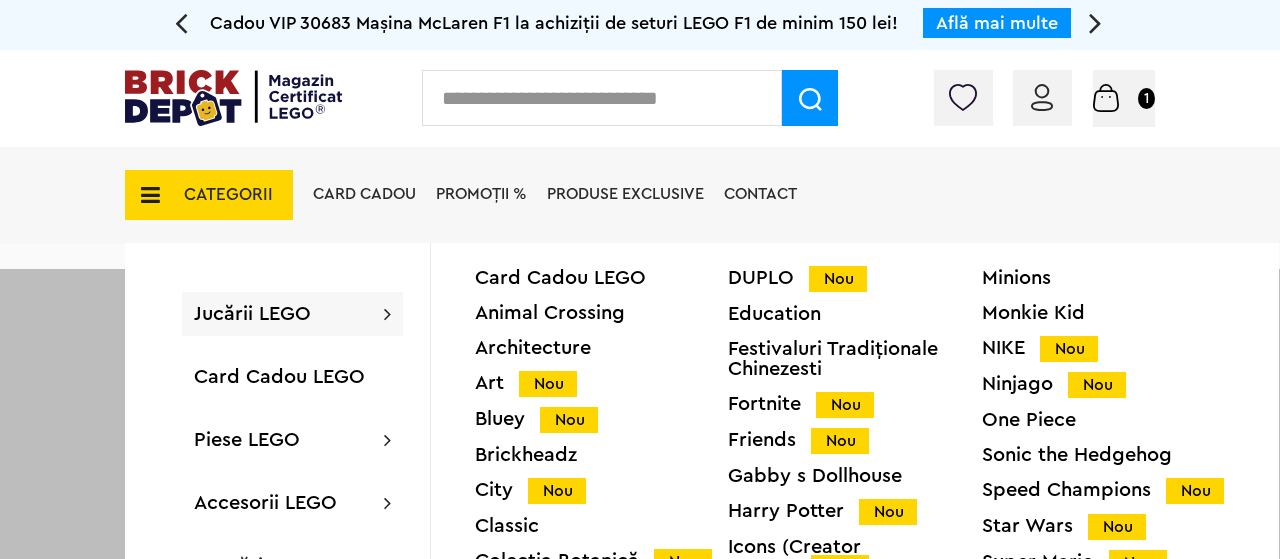 click on "Coș   1" at bounding box center [1124, 97] 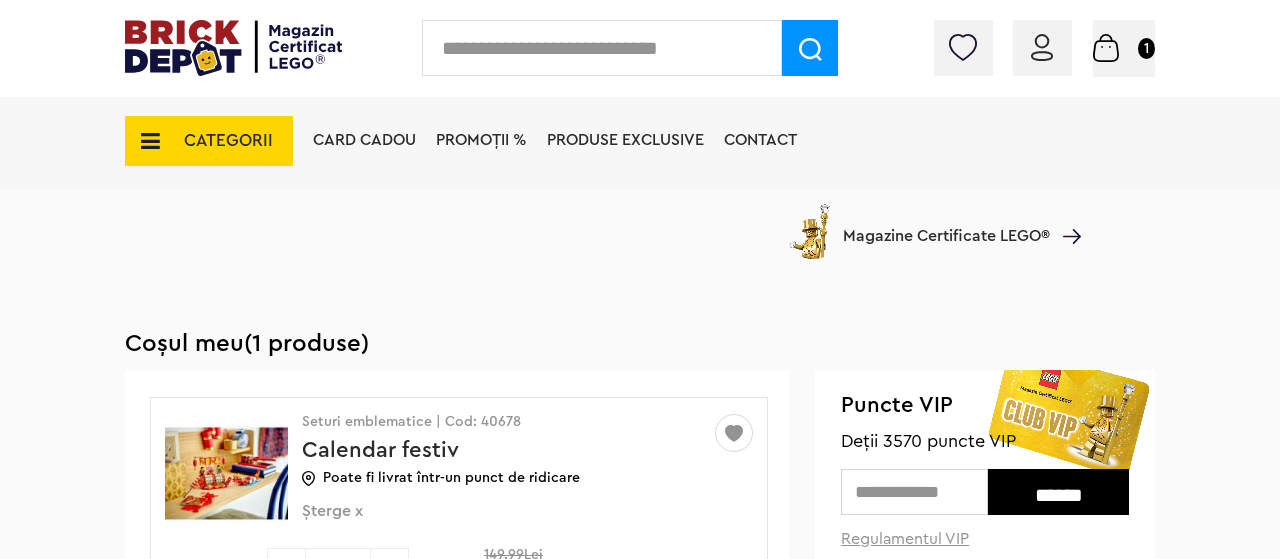 scroll, scrollTop: 208, scrollLeft: 0, axis: vertical 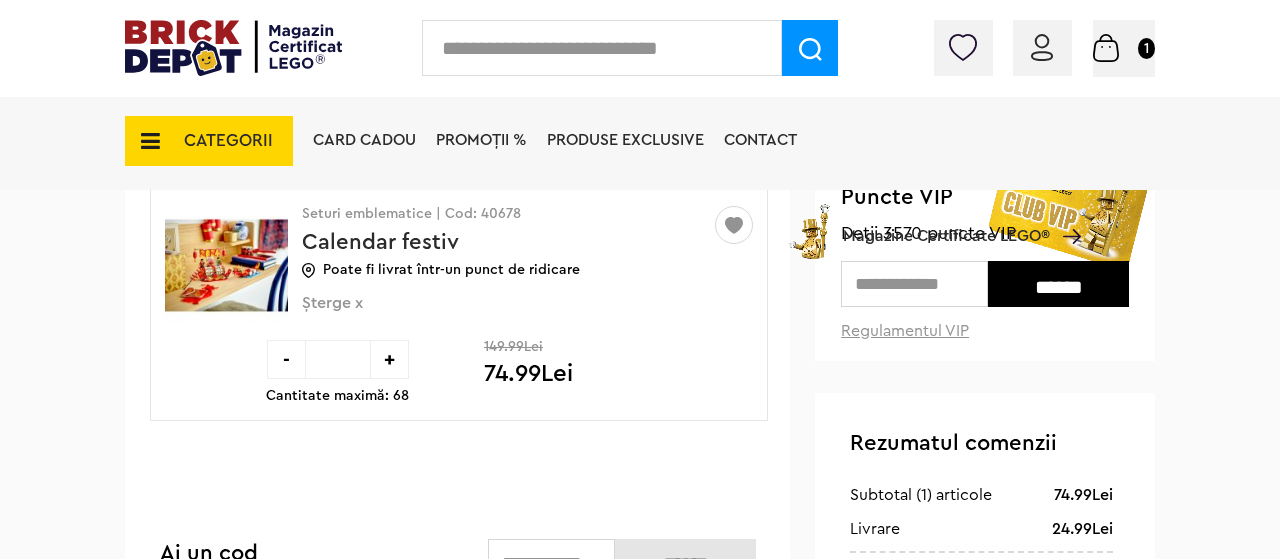 click at bounding box center [914, 284] 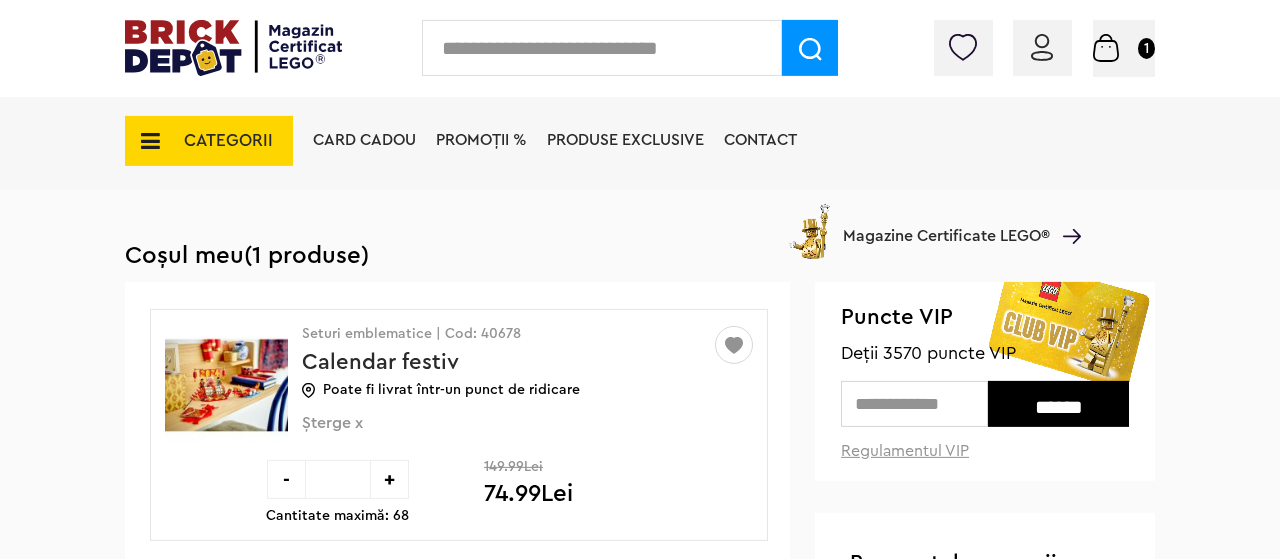 scroll, scrollTop: 0, scrollLeft: 0, axis: both 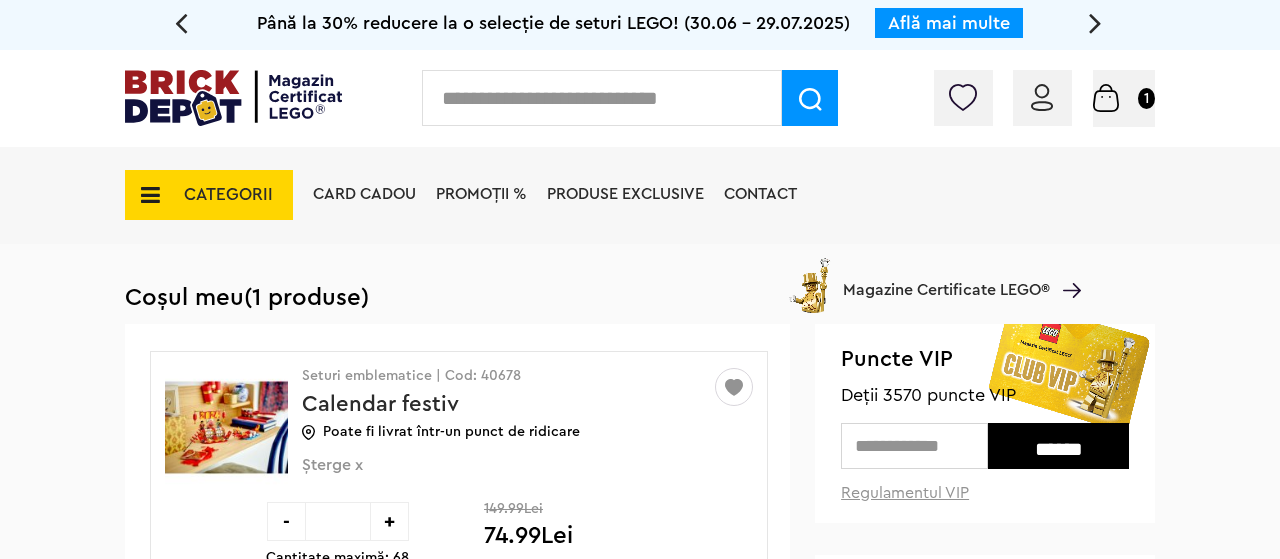 click at bounding box center (914, 446) 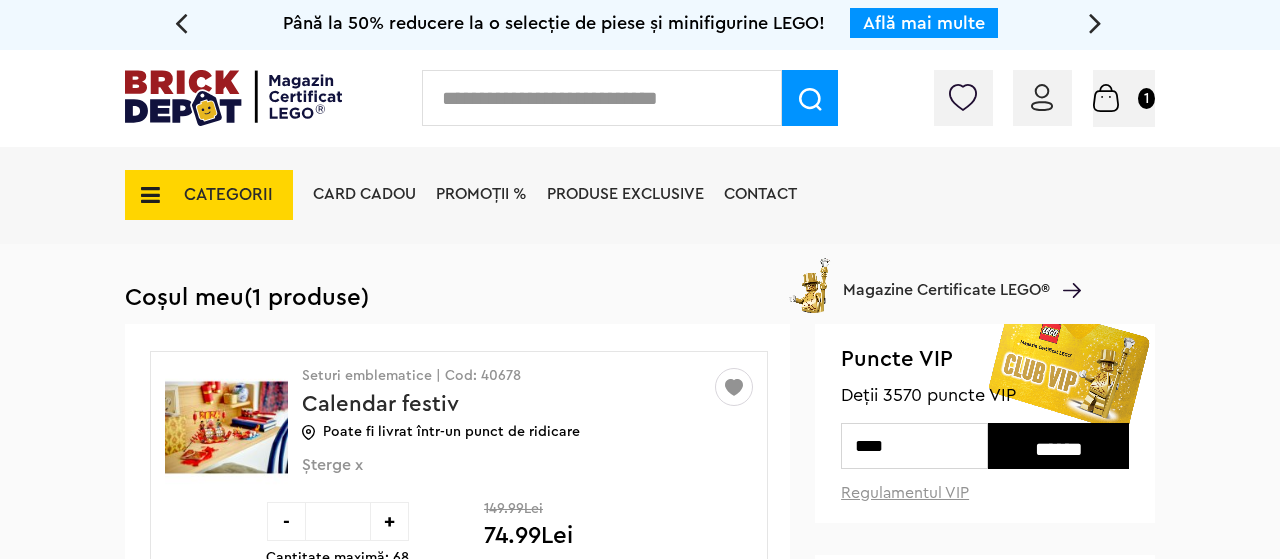 type on "****" 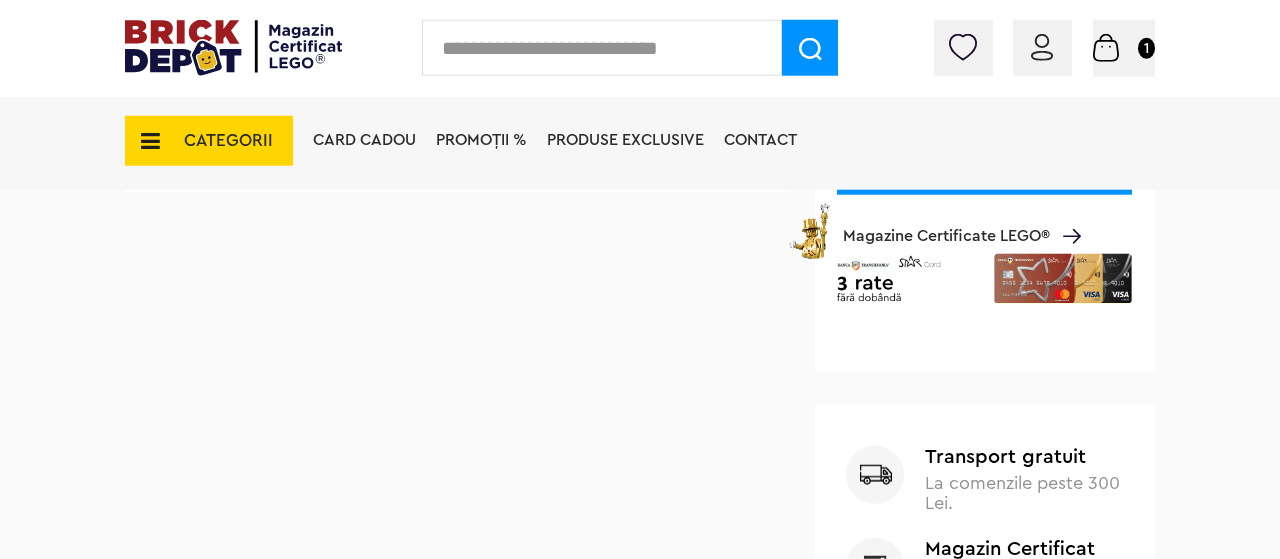 scroll, scrollTop: 520, scrollLeft: 0, axis: vertical 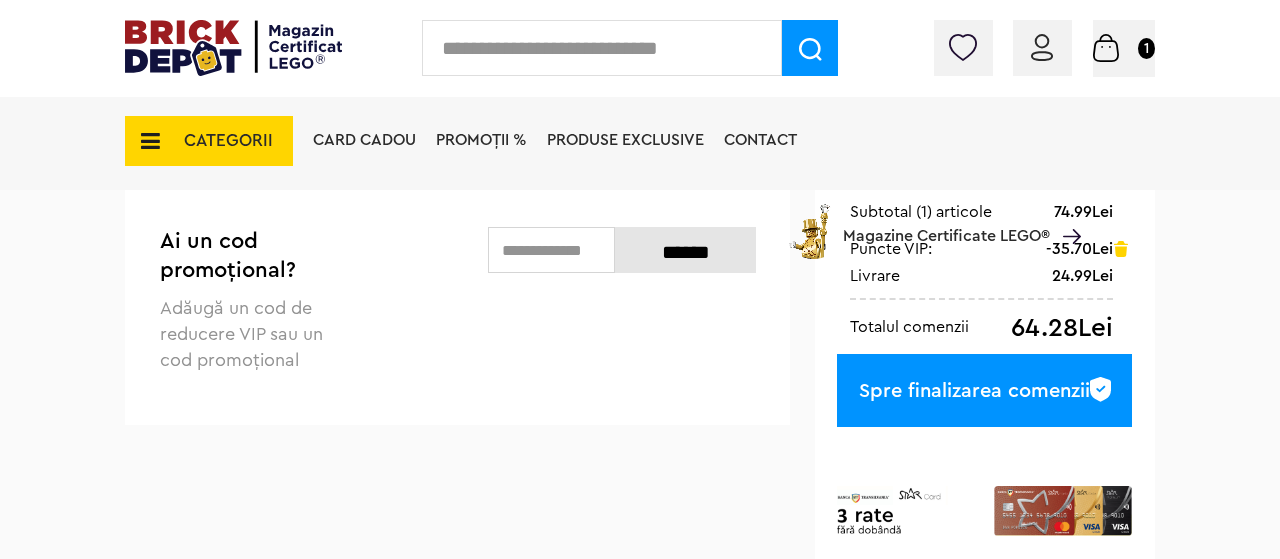 click on "Spre finalizarea comenzii" at bounding box center [984, 390] 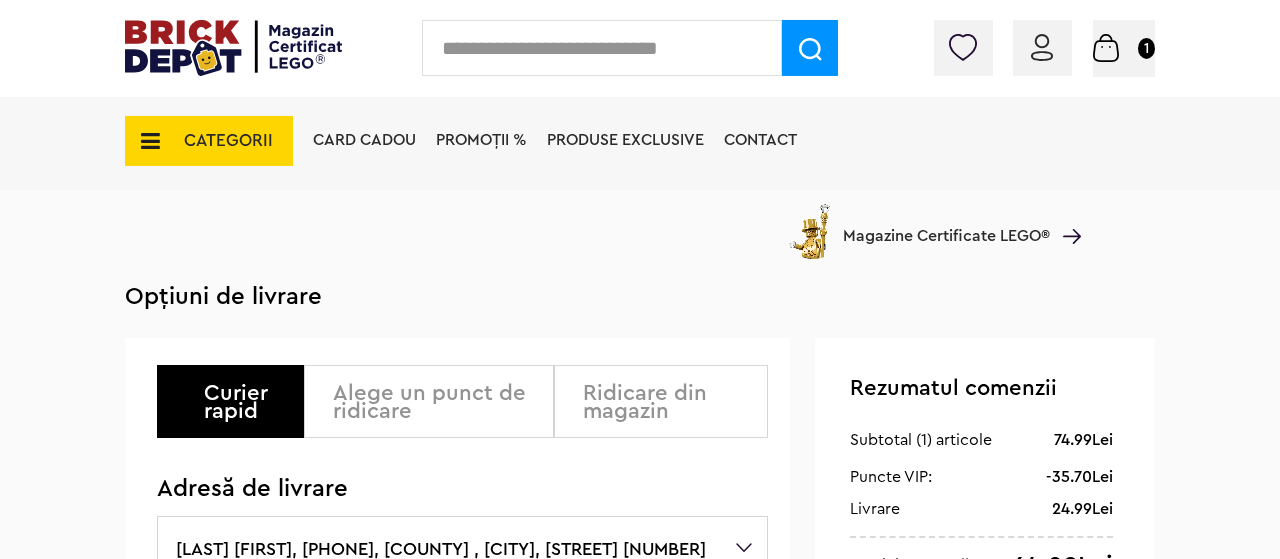 scroll, scrollTop: 0, scrollLeft: 0, axis: both 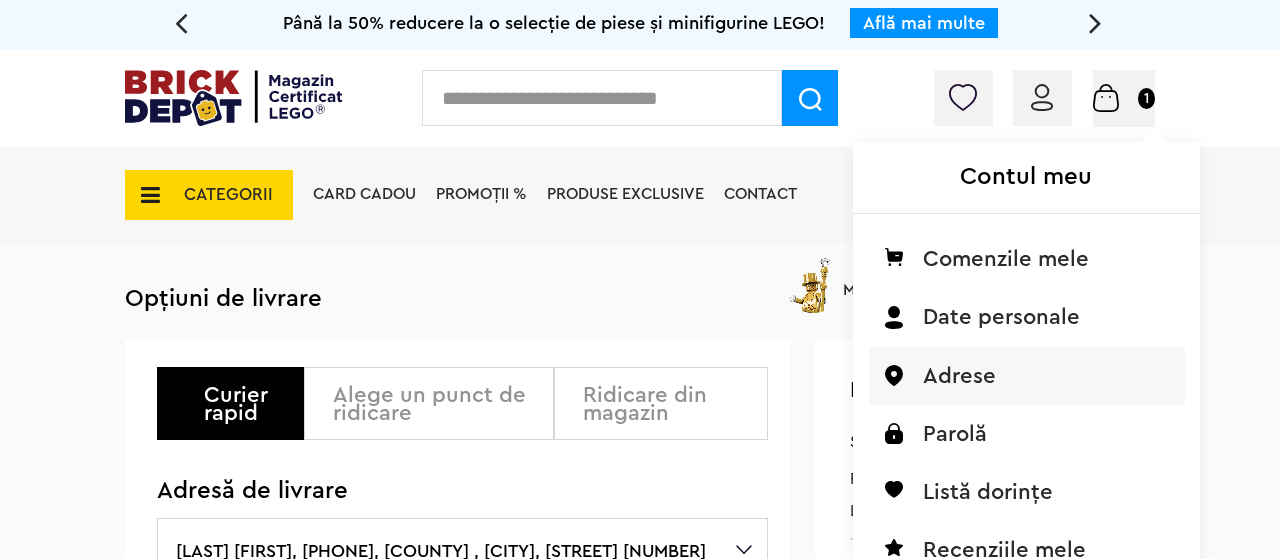 click on "Adrese" at bounding box center (1027, 376) 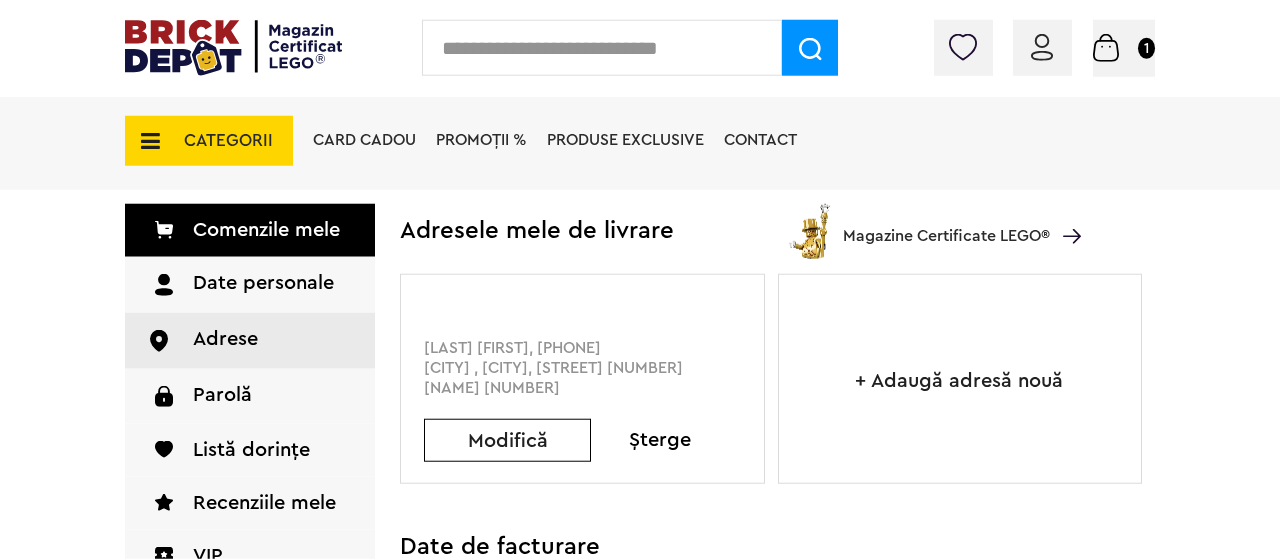 scroll, scrollTop: 104, scrollLeft: 0, axis: vertical 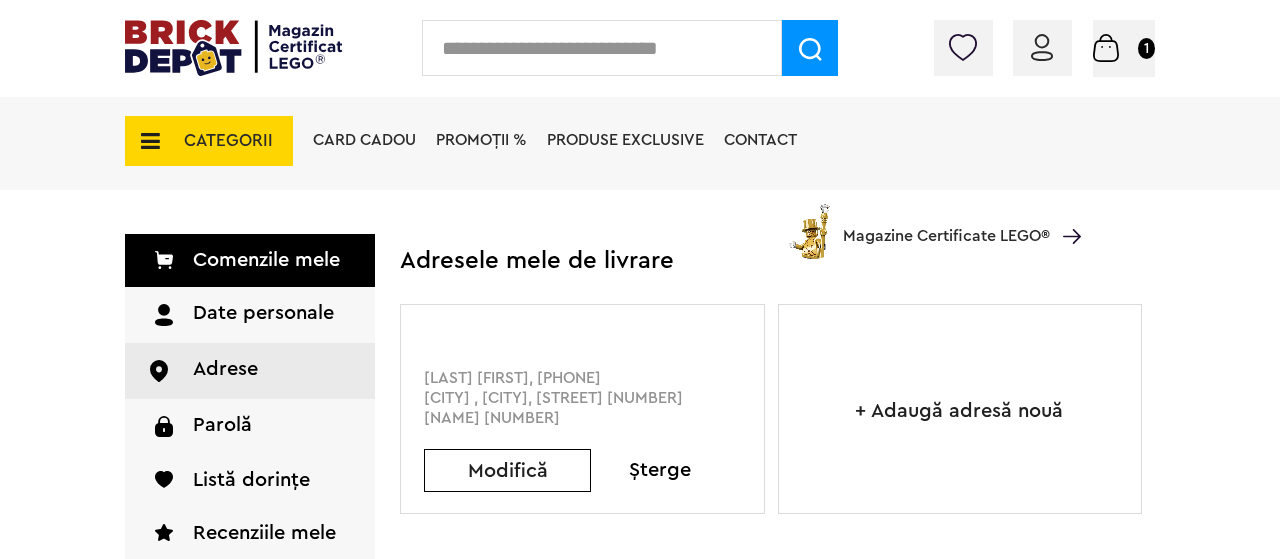 click on "Coș   1" at bounding box center [1124, 47] 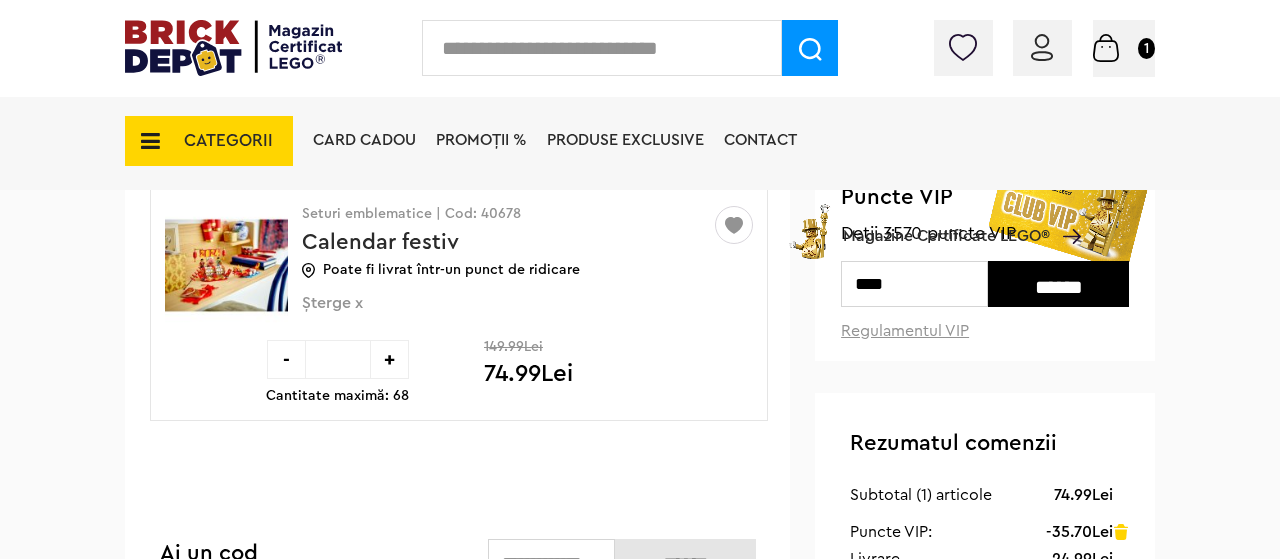 scroll, scrollTop: 520, scrollLeft: 0, axis: vertical 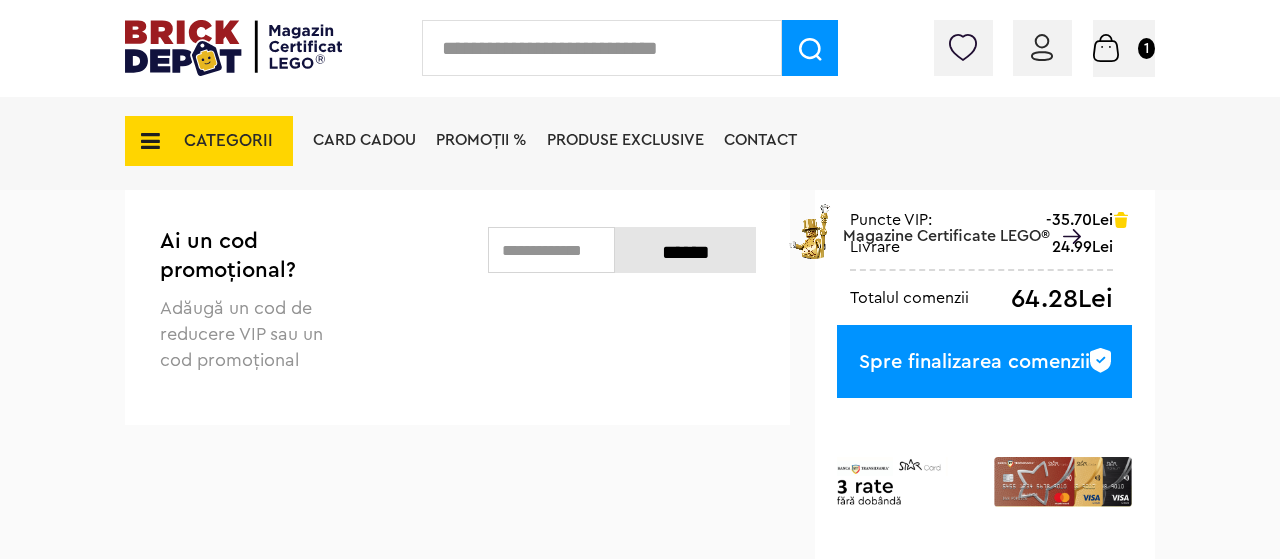 click on "Spre finalizarea comenzii" at bounding box center [984, 361] 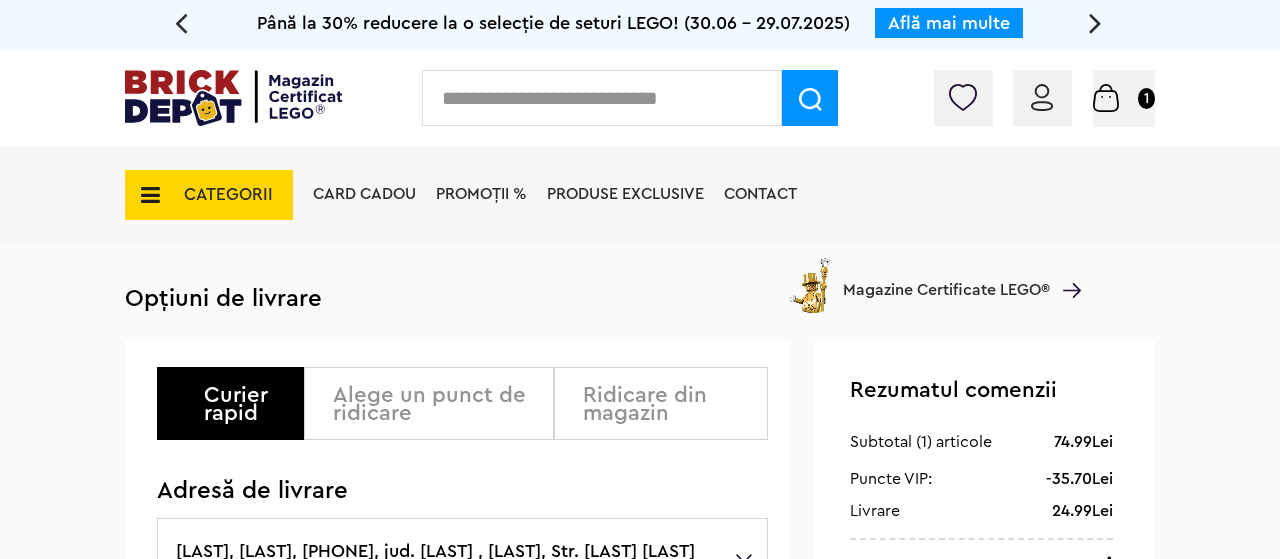 scroll, scrollTop: 0, scrollLeft: 0, axis: both 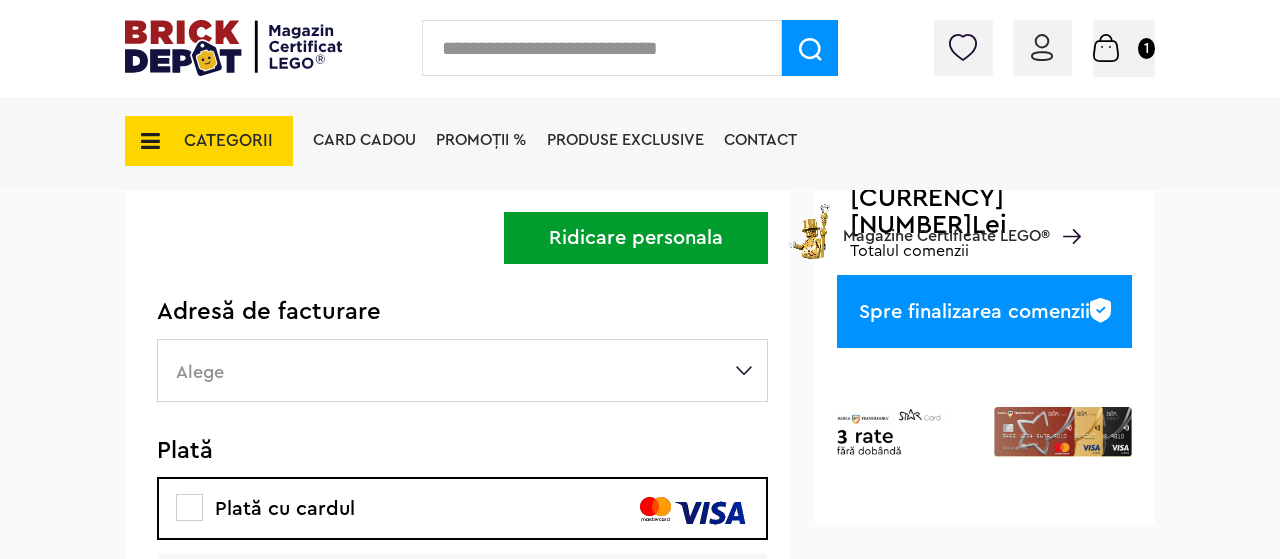 click on "Alege" at bounding box center [462, 370] 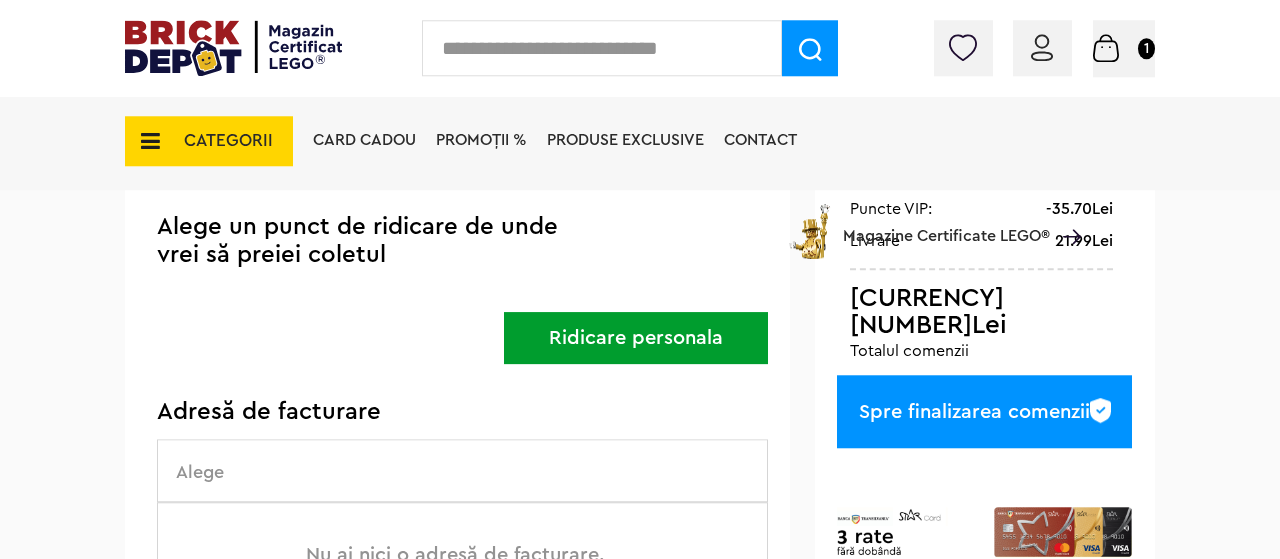 scroll, scrollTop: 312, scrollLeft: 0, axis: vertical 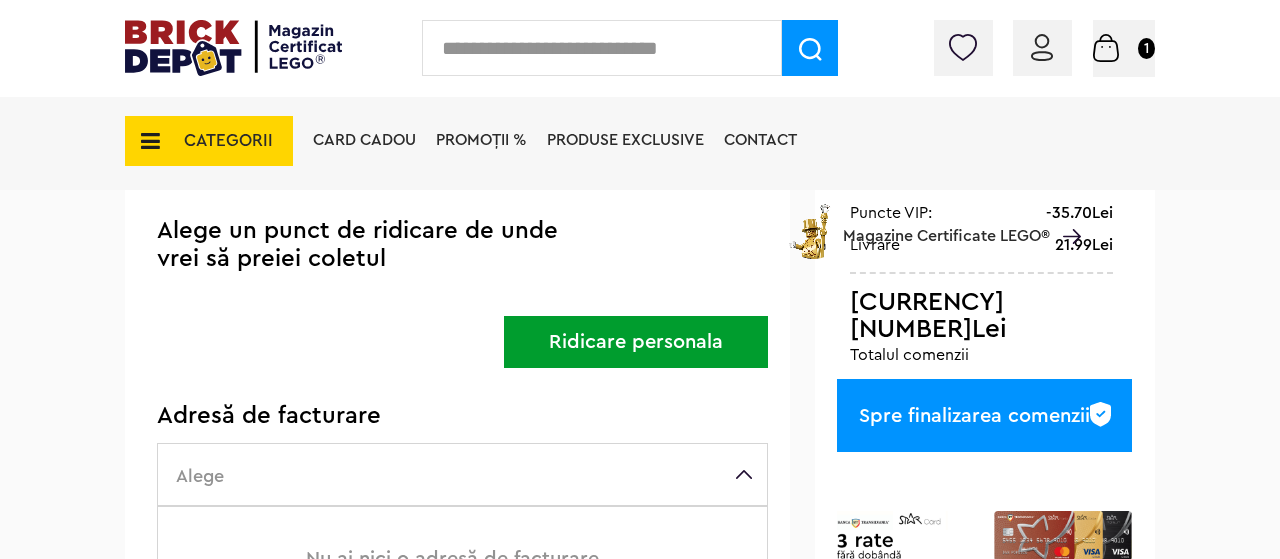 click on "Alege" at bounding box center (462, 474) 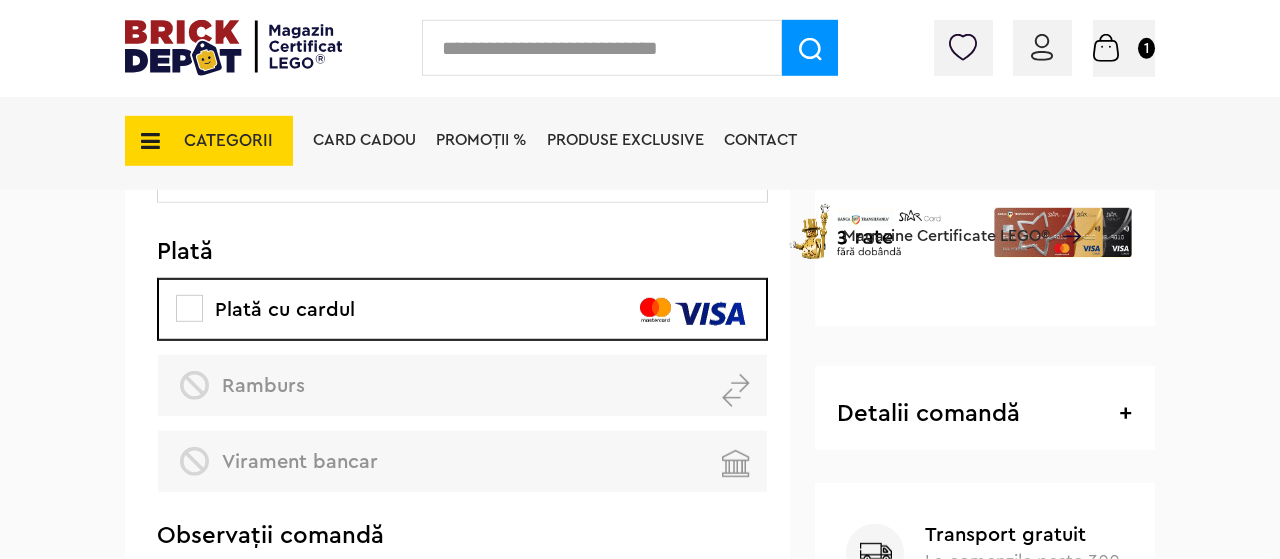scroll, scrollTop: 624, scrollLeft: 0, axis: vertical 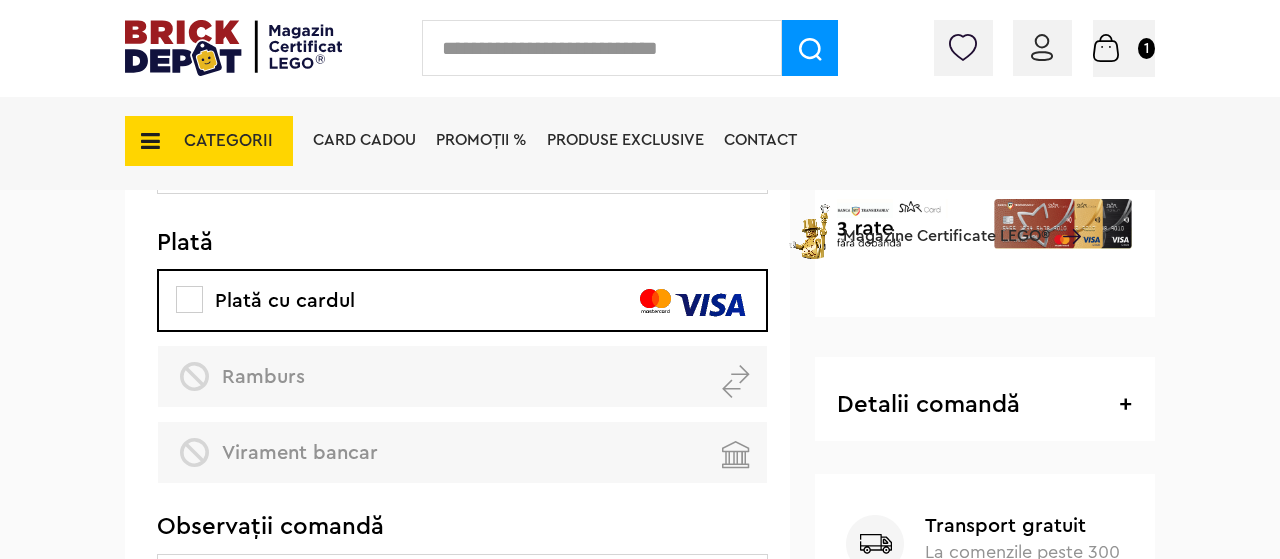 drag, startPoint x: 187, startPoint y: 369, endPoint x: 193, endPoint y: 330, distance: 39.45884 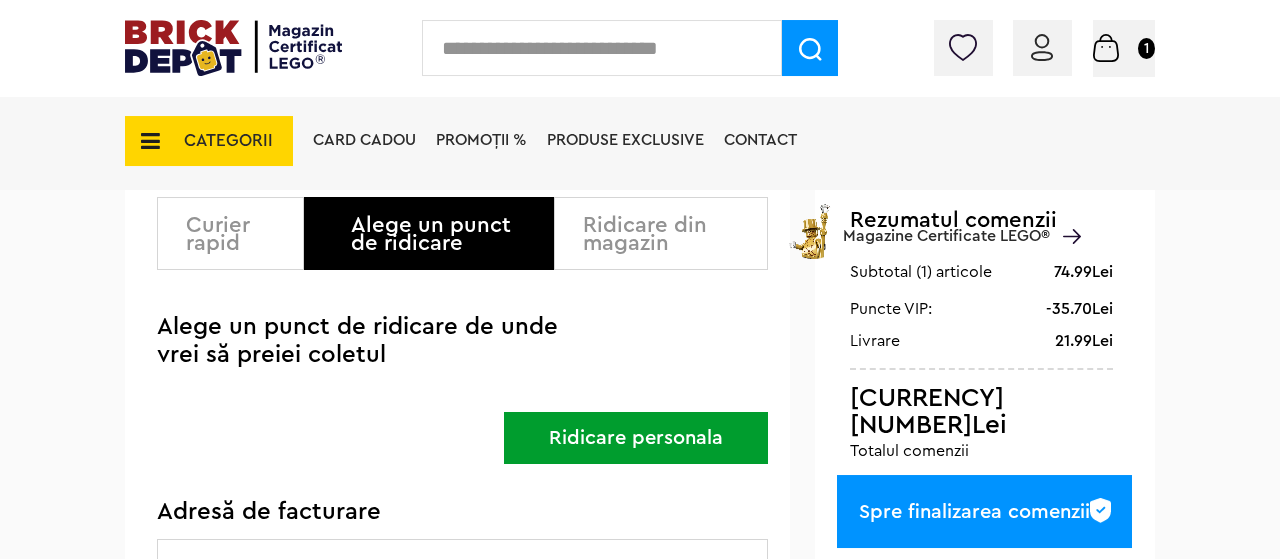 scroll, scrollTop: 208, scrollLeft: 0, axis: vertical 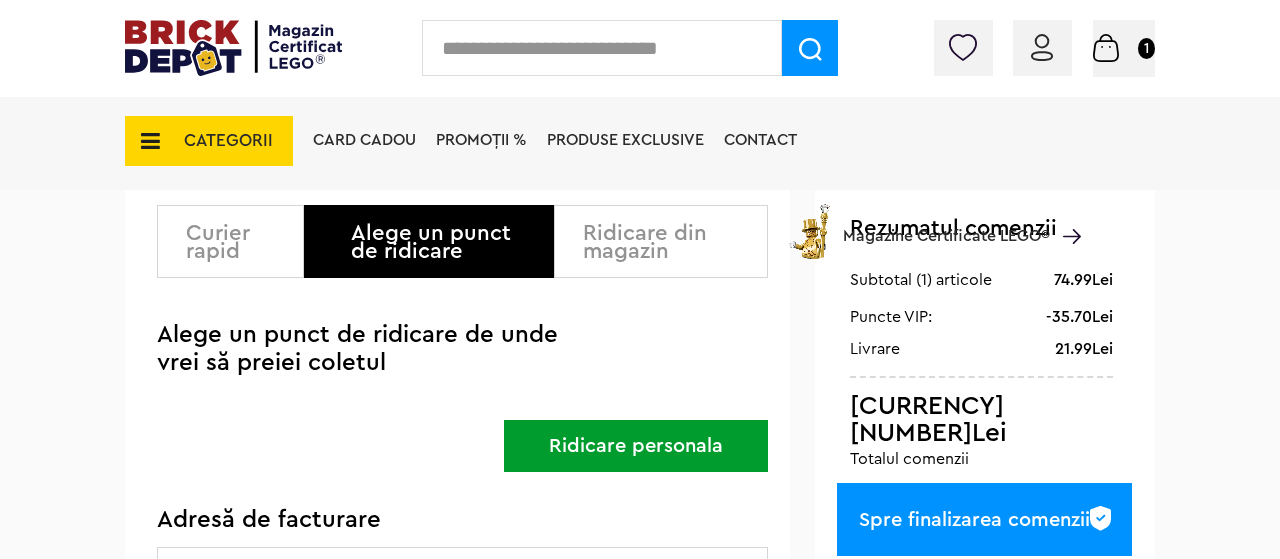 click on "Ridicare personala" at bounding box center [636, 446] 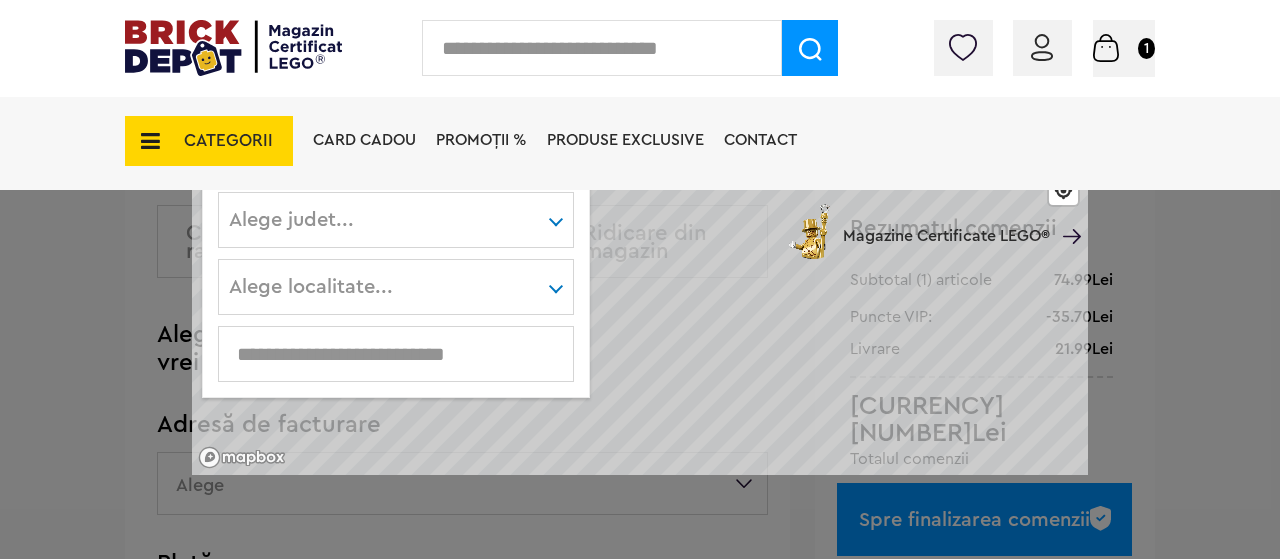 scroll, scrollTop: 104, scrollLeft: 0, axis: vertical 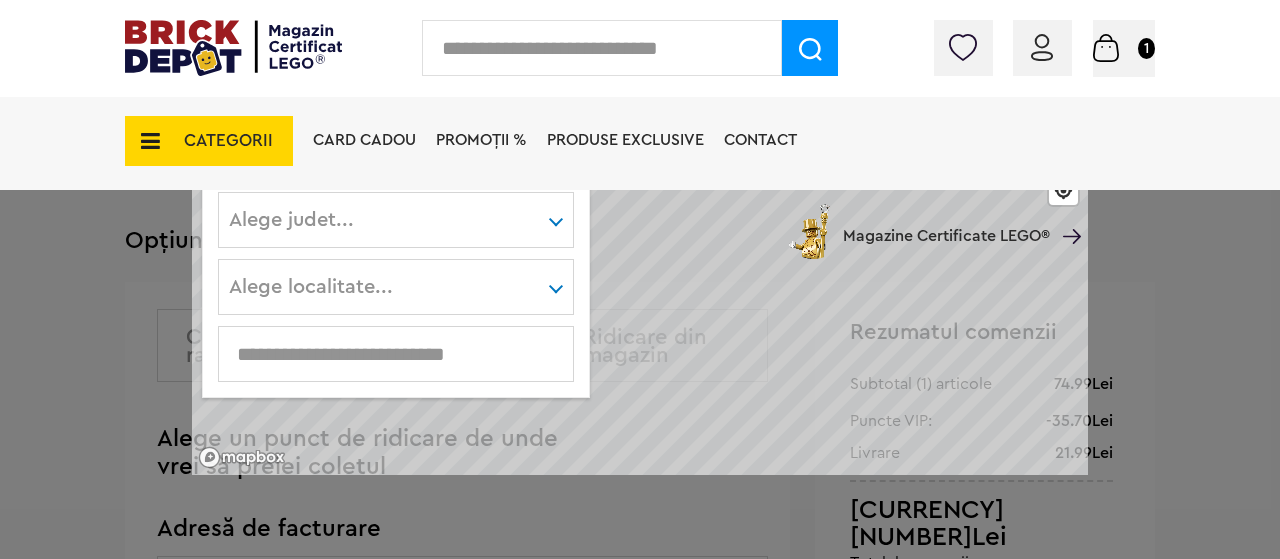 click on "Card Cadou    PROMOȚII %    Produse exclusive    Contact    Magazine Certificate LEGO®" at bounding box center [692, 176] 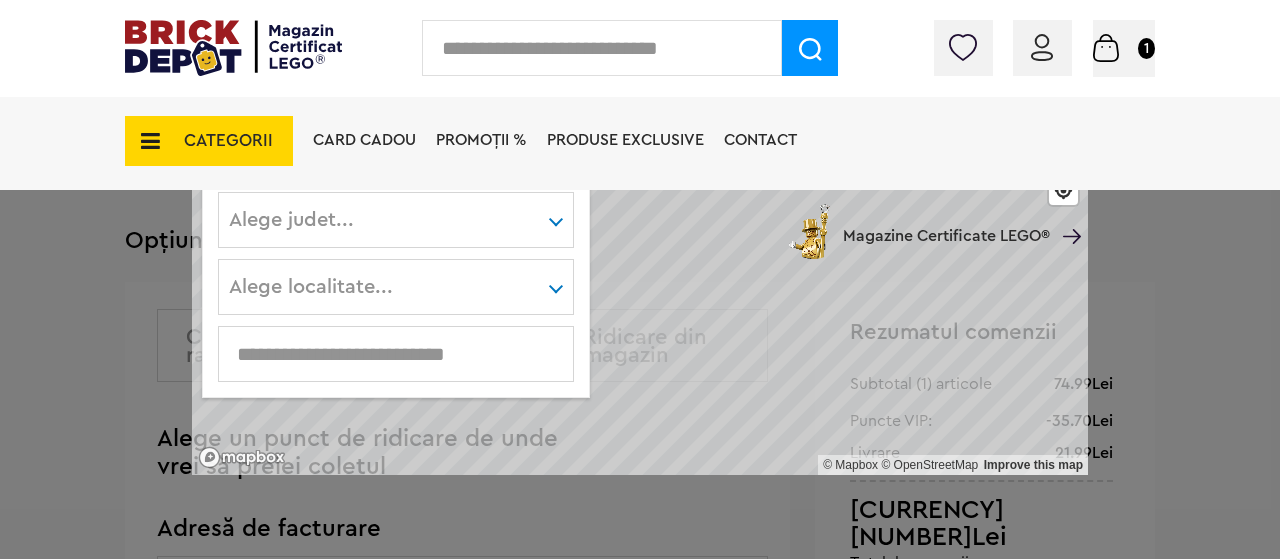 click on "Card Cadou    PROMOȚII %    Produse exclusive    Contact    Magazine Certificate LEGO®" at bounding box center (692, 176) 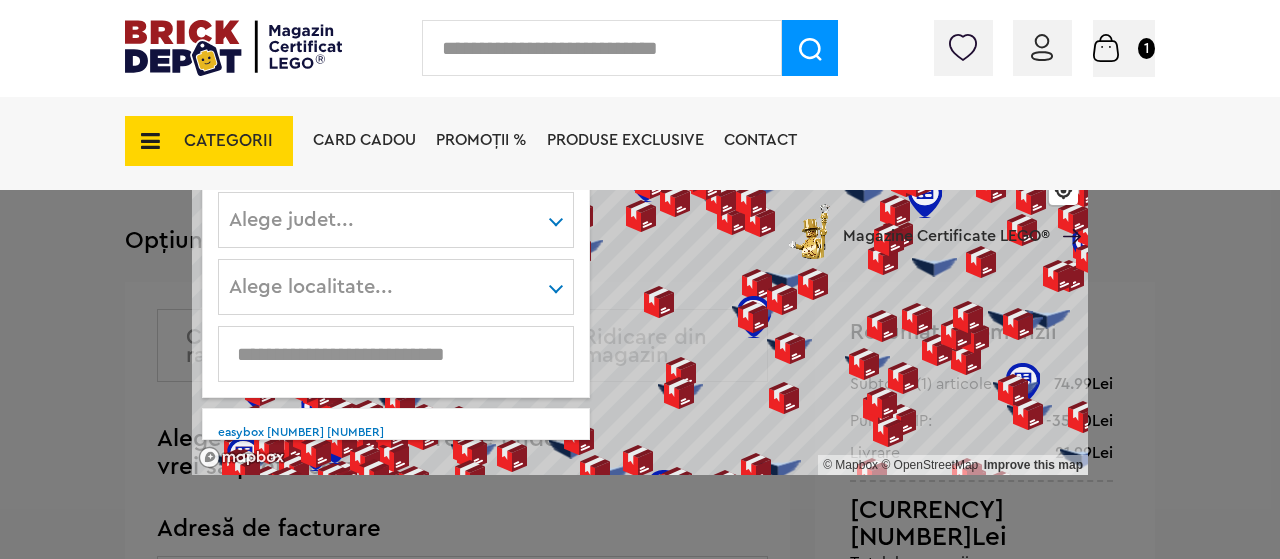 click on "Card Cadou    PROMOȚII %    Produse exclusive    Contact    Magazine Certificate LEGO®" at bounding box center [692, 176] 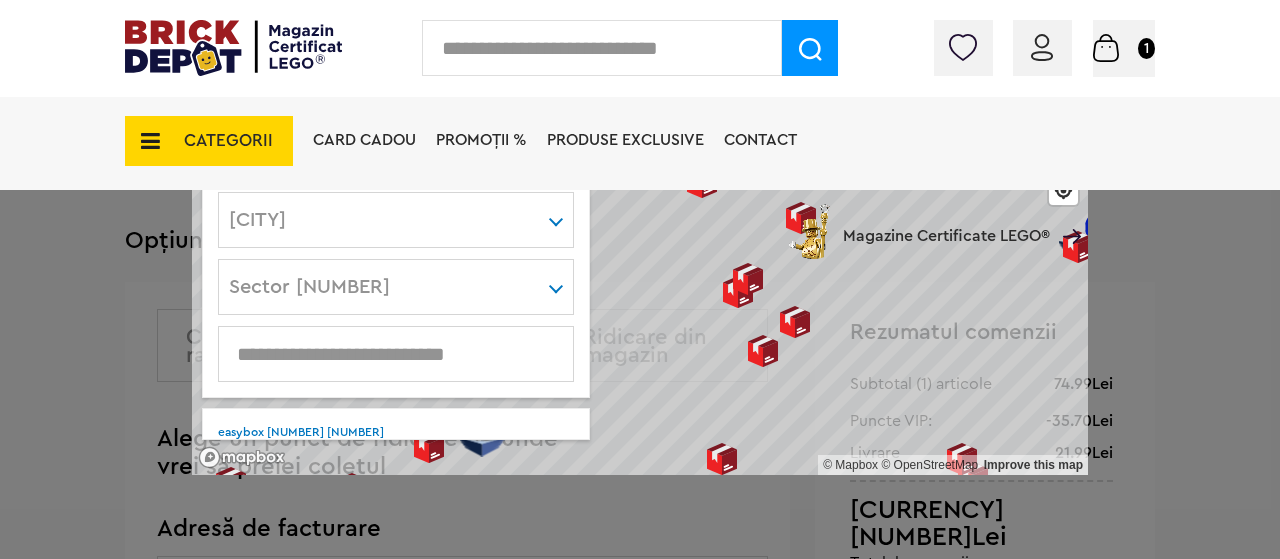 type on "********" 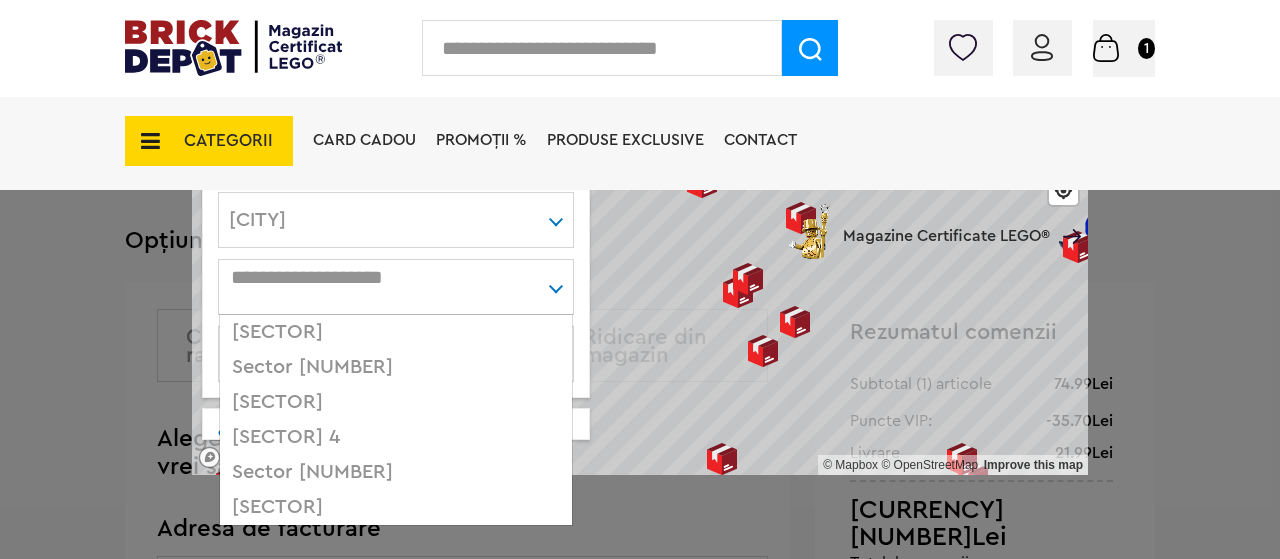 type on "********" 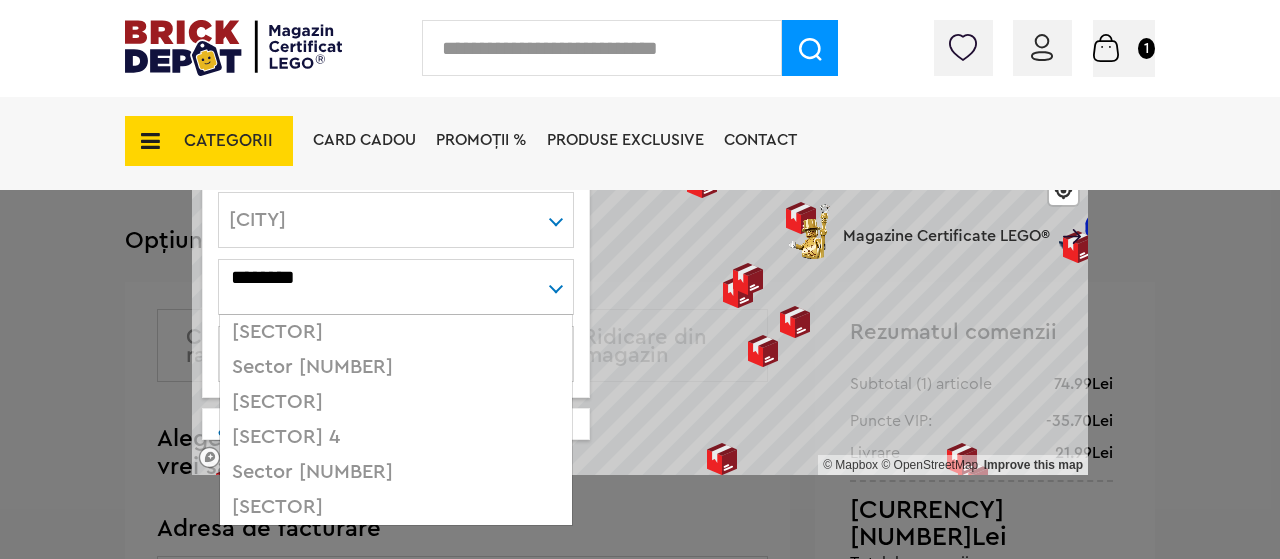 click on "Sector 3" at bounding box center [396, 402] 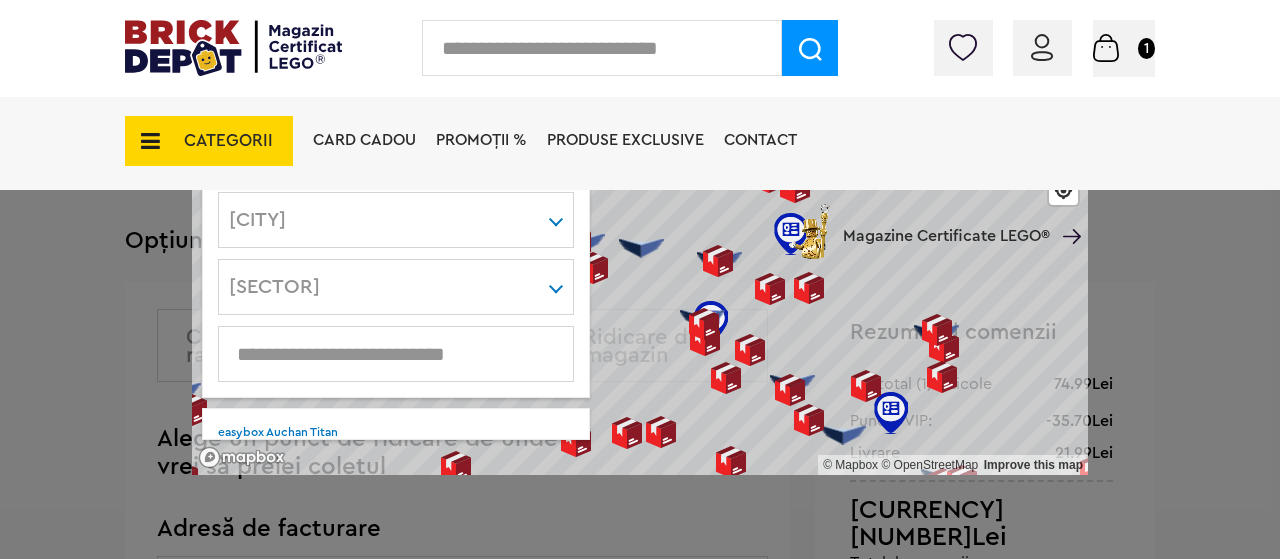 click at bounding box center (396, 354) 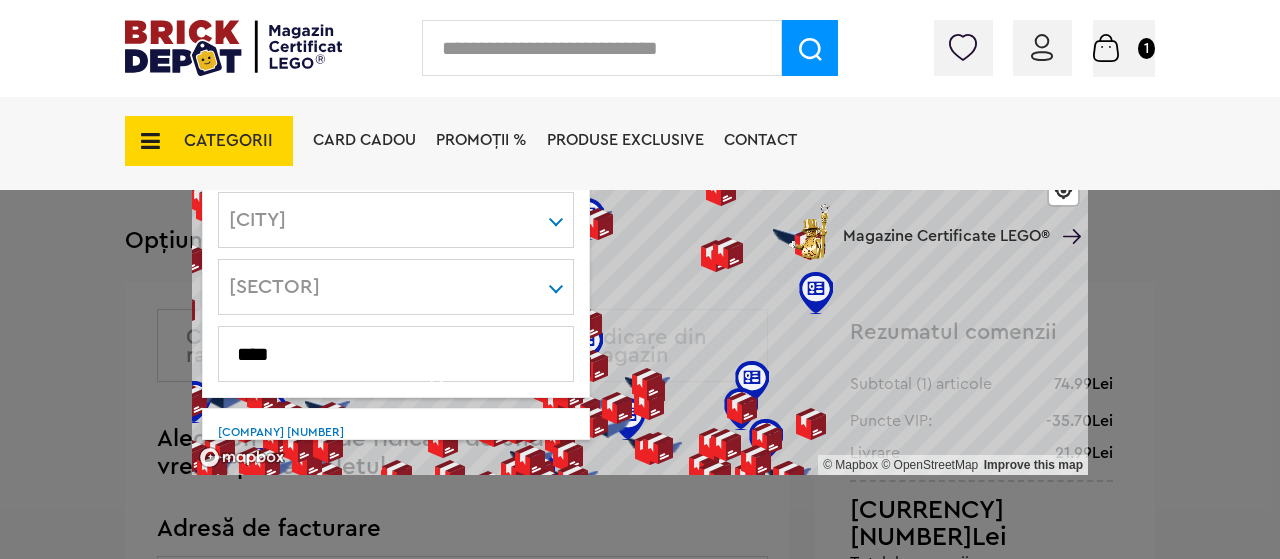 click on "****" at bounding box center [396, 354] 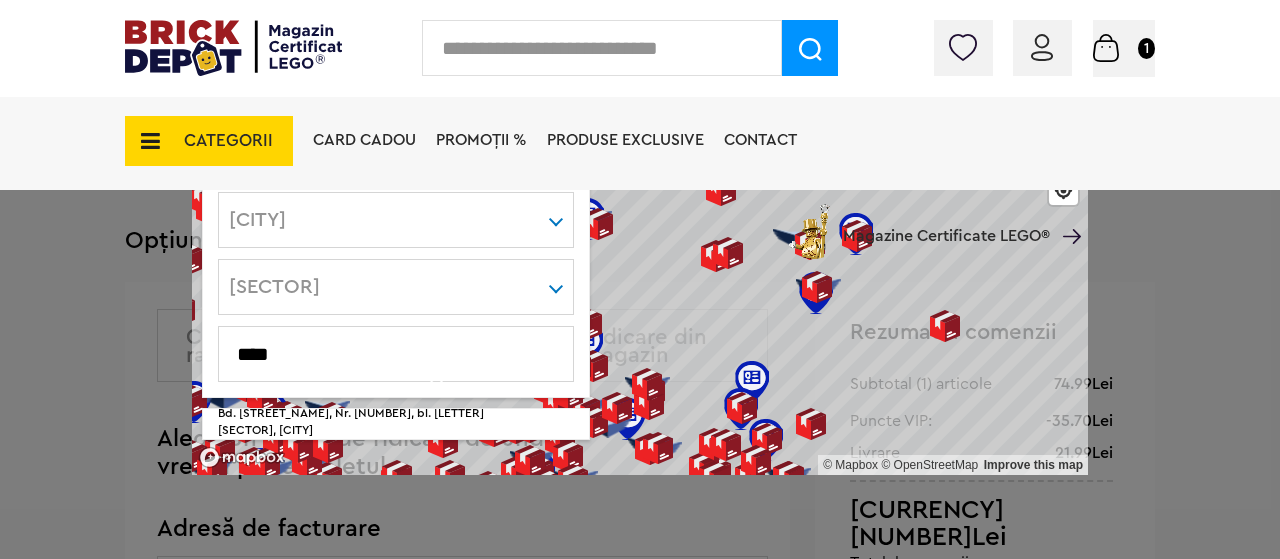 scroll, scrollTop: 504, scrollLeft: 0, axis: vertical 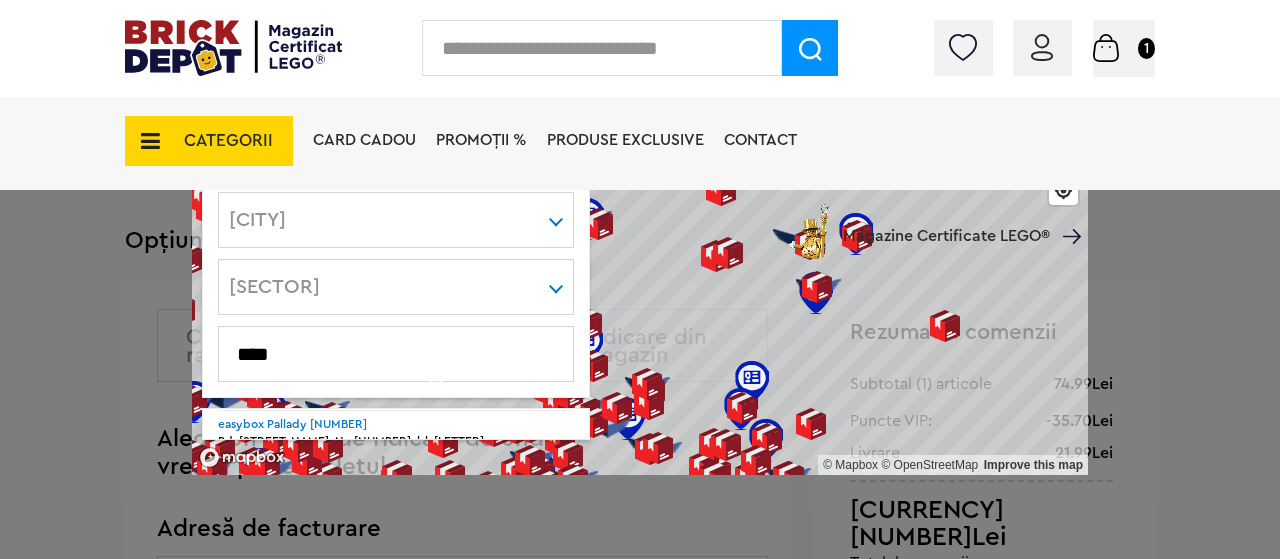 type on "****" 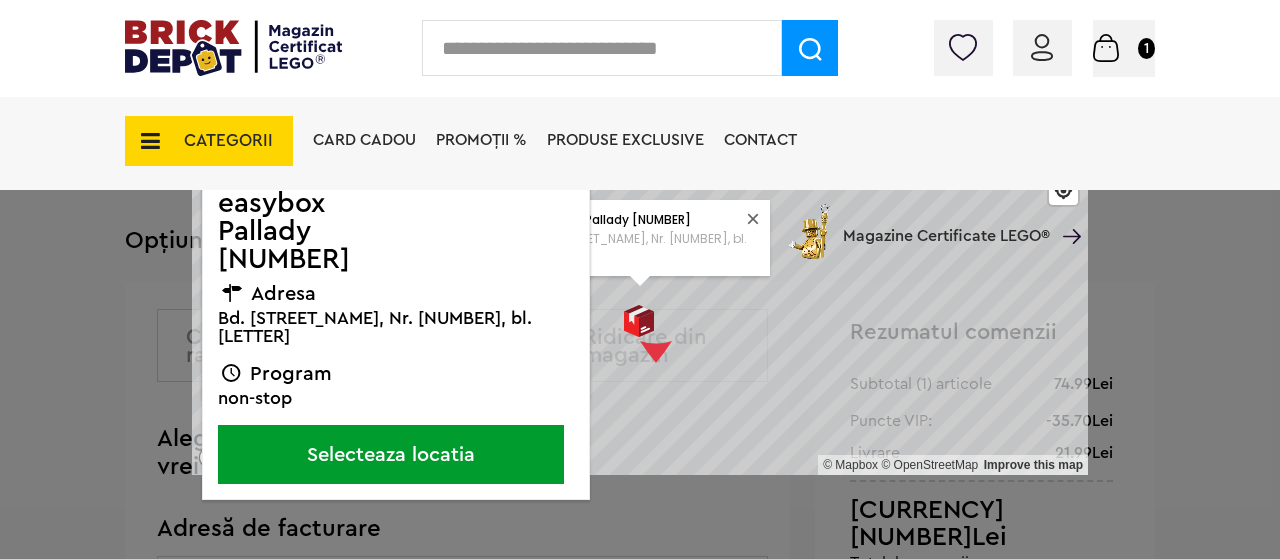 click on "Selecteaza locatia" at bounding box center [391, 454] 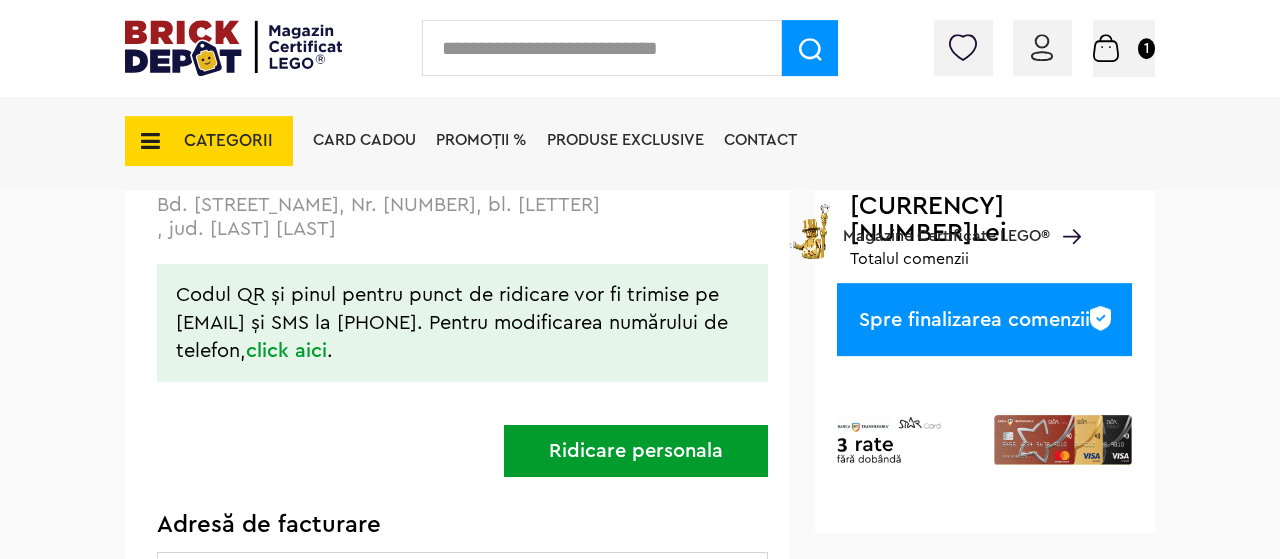 scroll, scrollTop: 416, scrollLeft: 0, axis: vertical 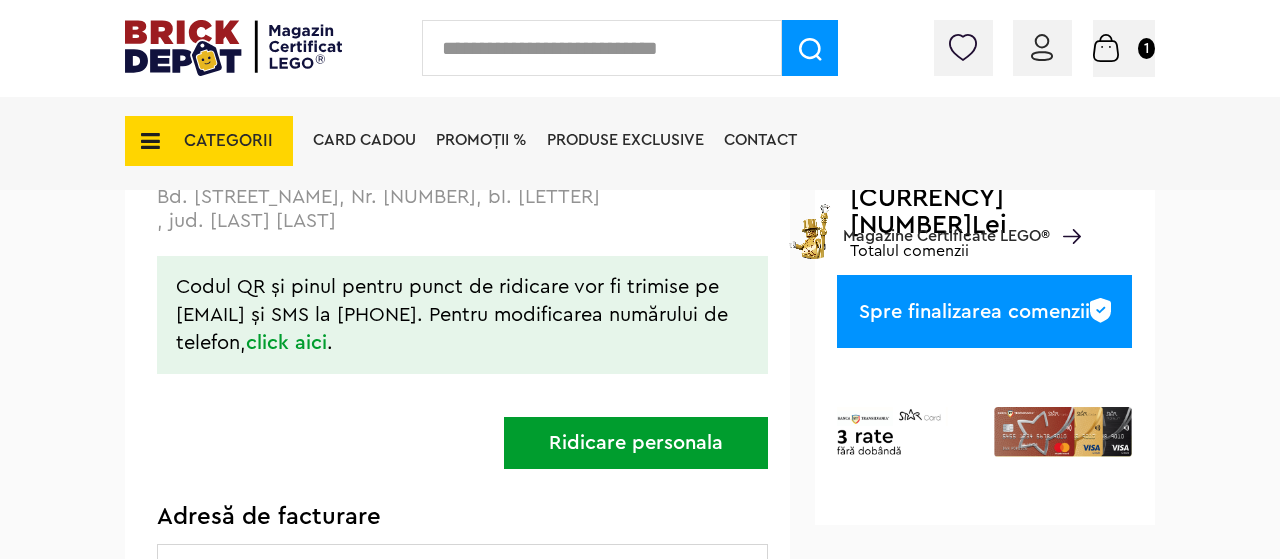 click on "click aici" at bounding box center [286, 343] 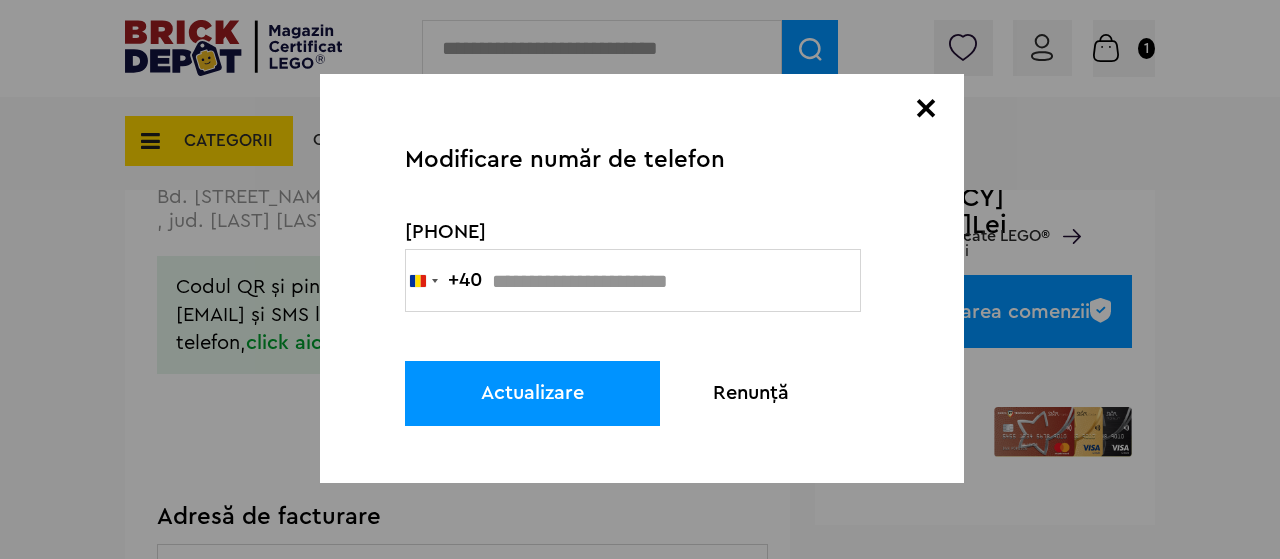 click at bounding box center [633, 280] 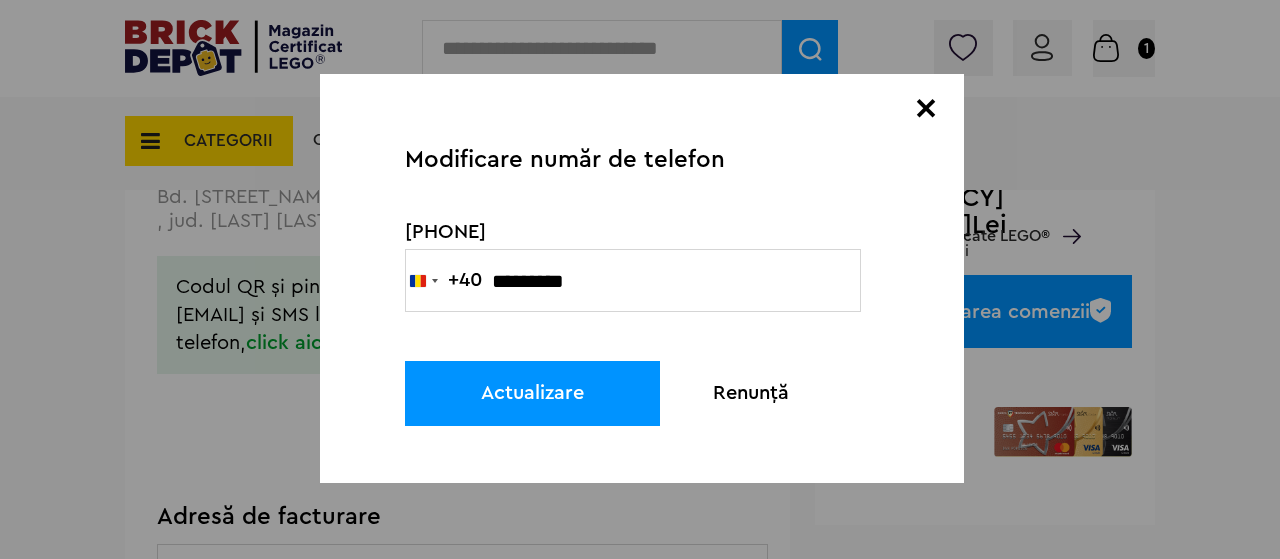 type on "*********" 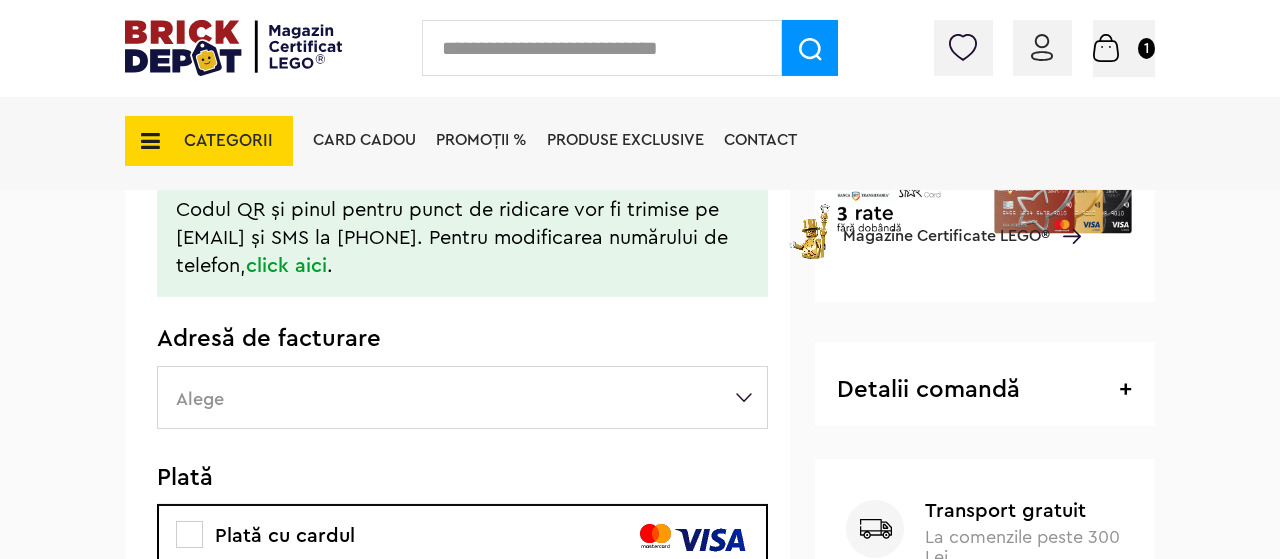 scroll, scrollTop: 624, scrollLeft: 0, axis: vertical 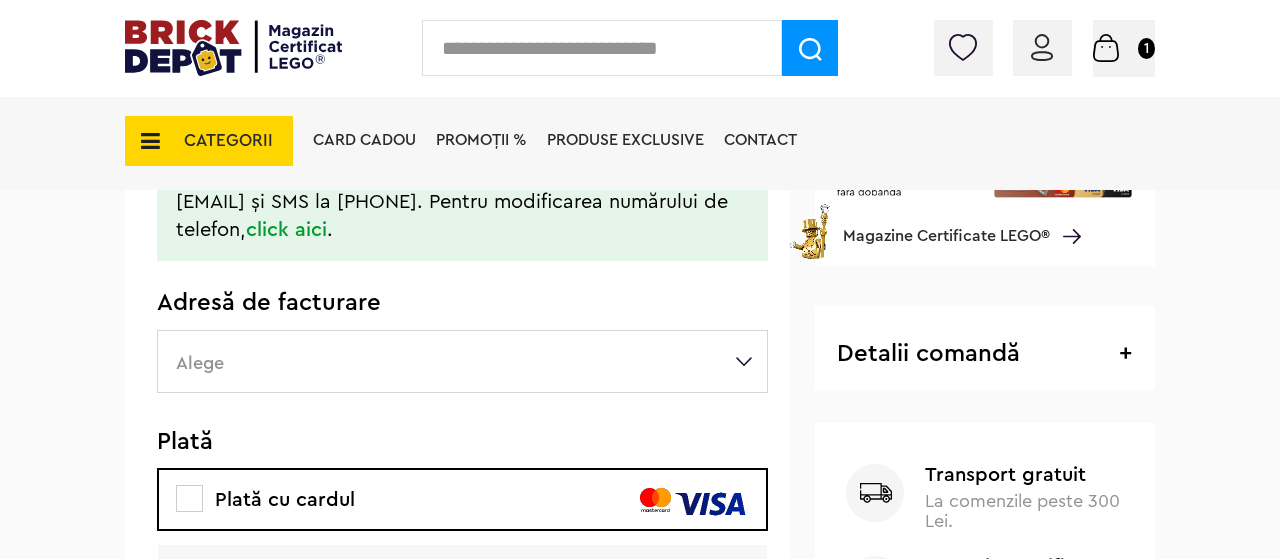 click on "Alege" at bounding box center [462, 361] 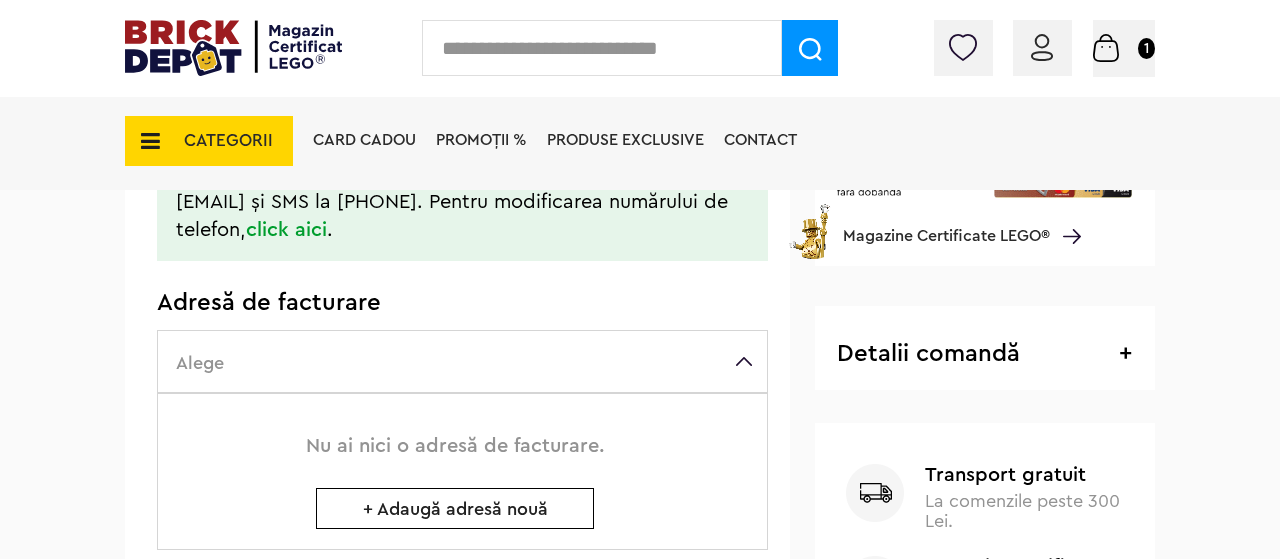 click on "Alege" at bounding box center (462, 361) 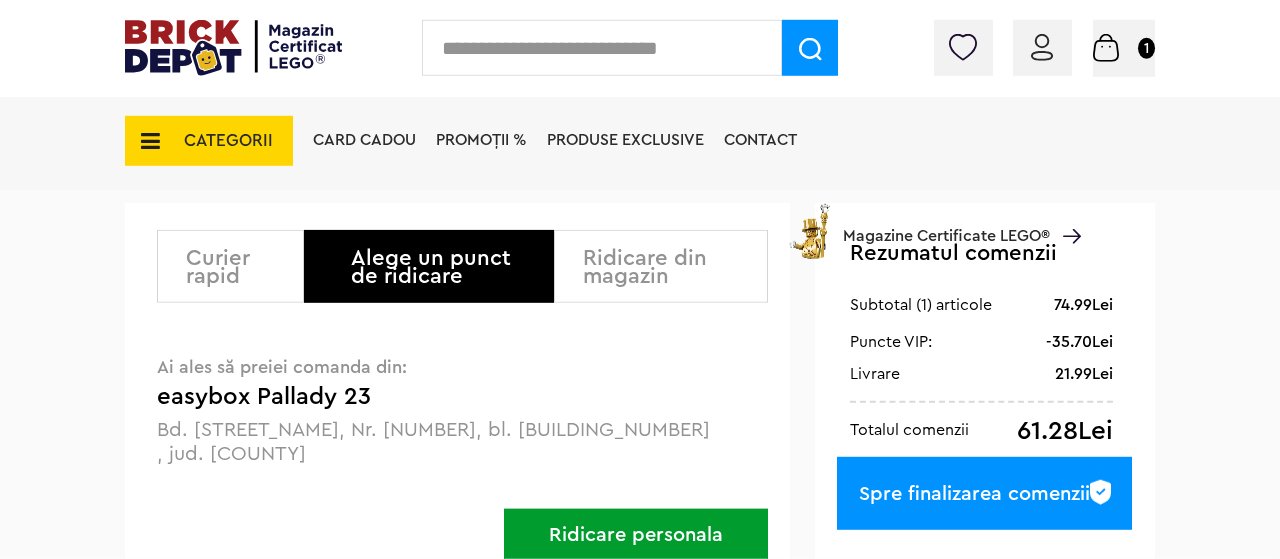 scroll, scrollTop: 104, scrollLeft: 0, axis: vertical 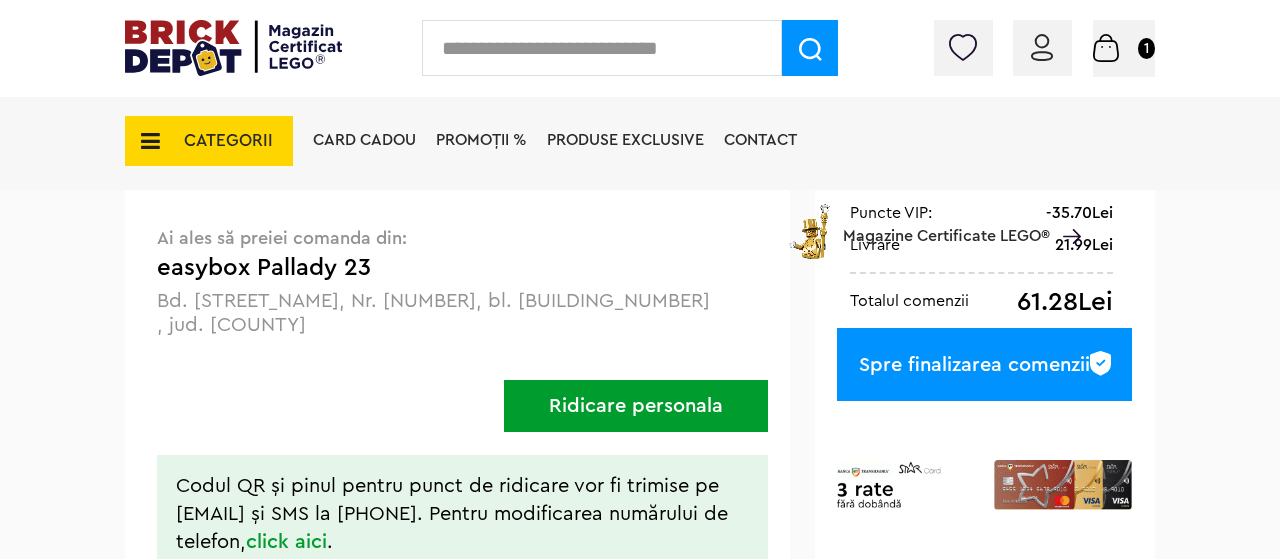click on "Spre finalizarea comenzii" at bounding box center [984, 364] 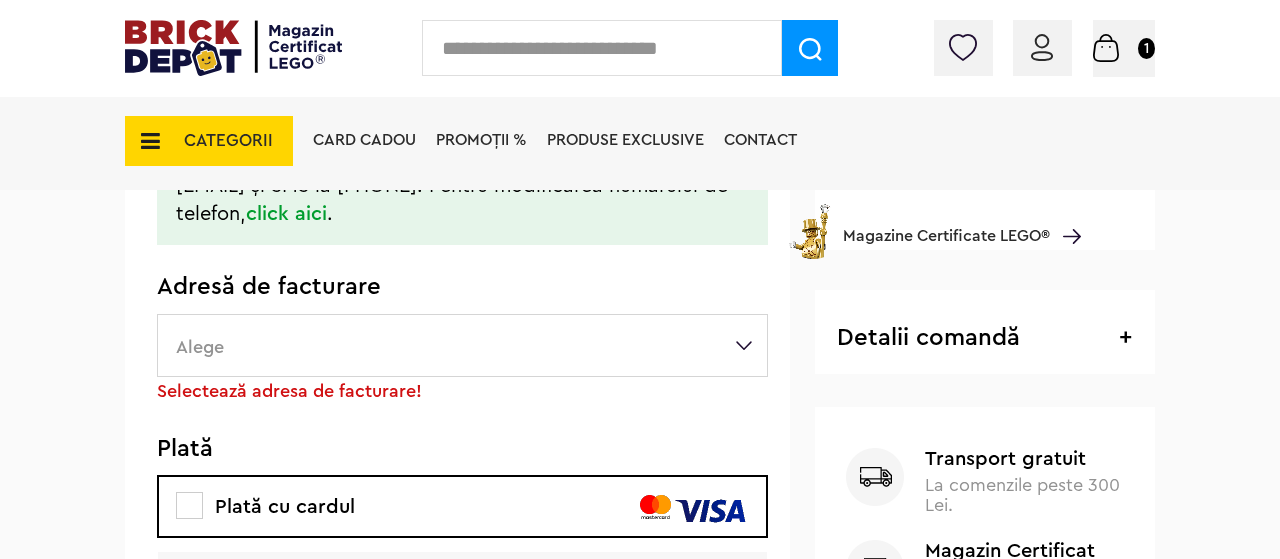 scroll, scrollTop: 641, scrollLeft: 0, axis: vertical 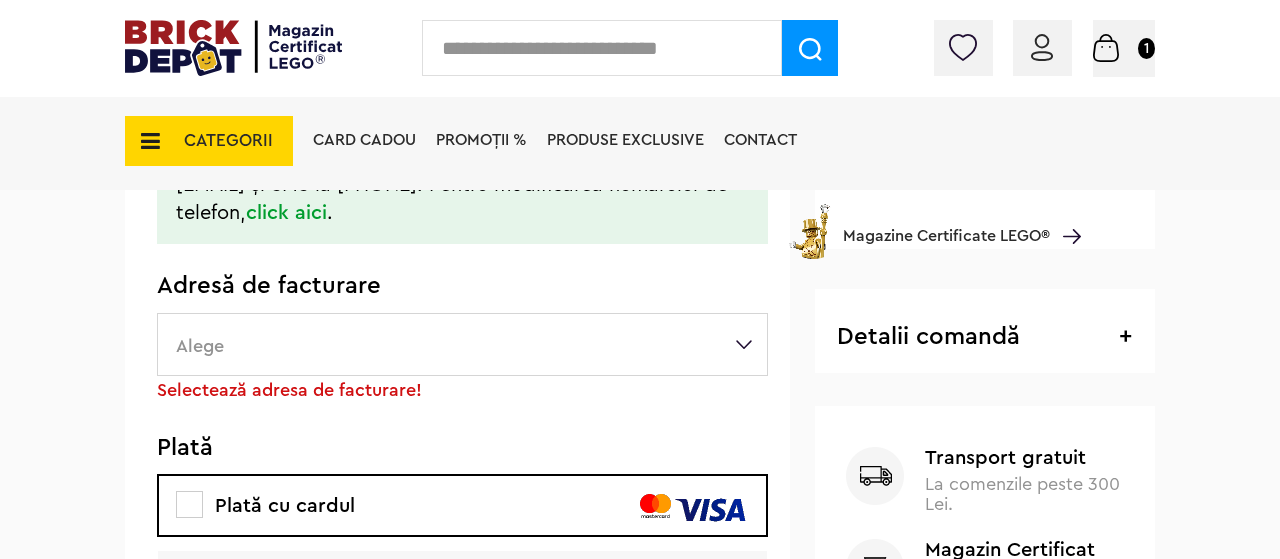 click on "Card Cadou    PROMOȚII %    Produse exclusive    Contact    Magazine Certificate LEGO®" at bounding box center [692, 176] 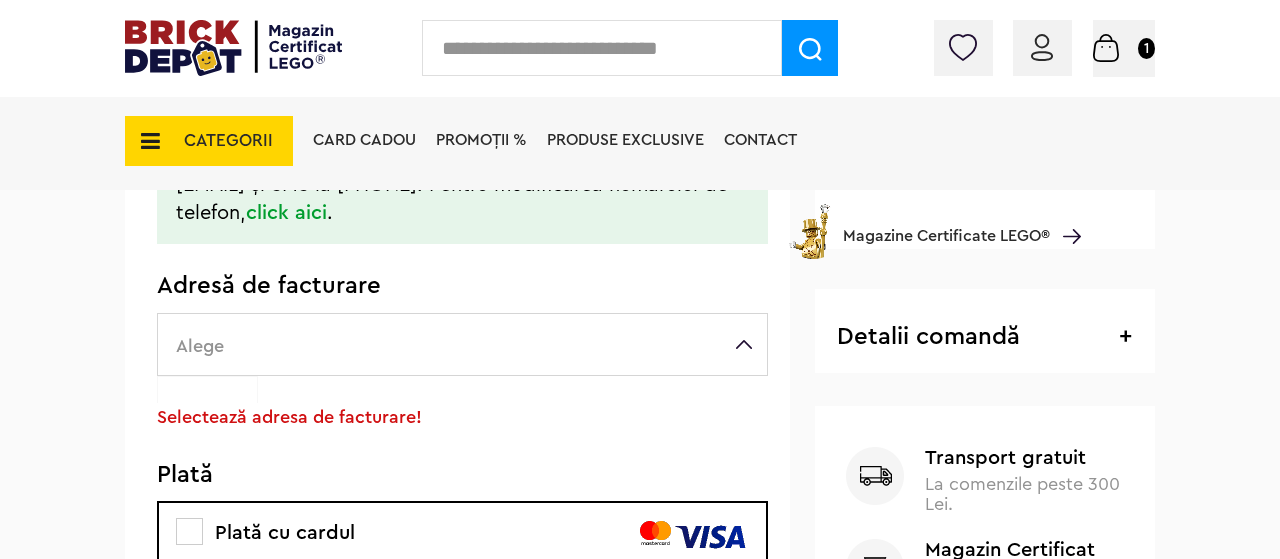 click on "Card Cadou    PROMOȚII %    Produse exclusive    Contact    Magazine Certificate LEGO®" at bounding box center [692, 176] 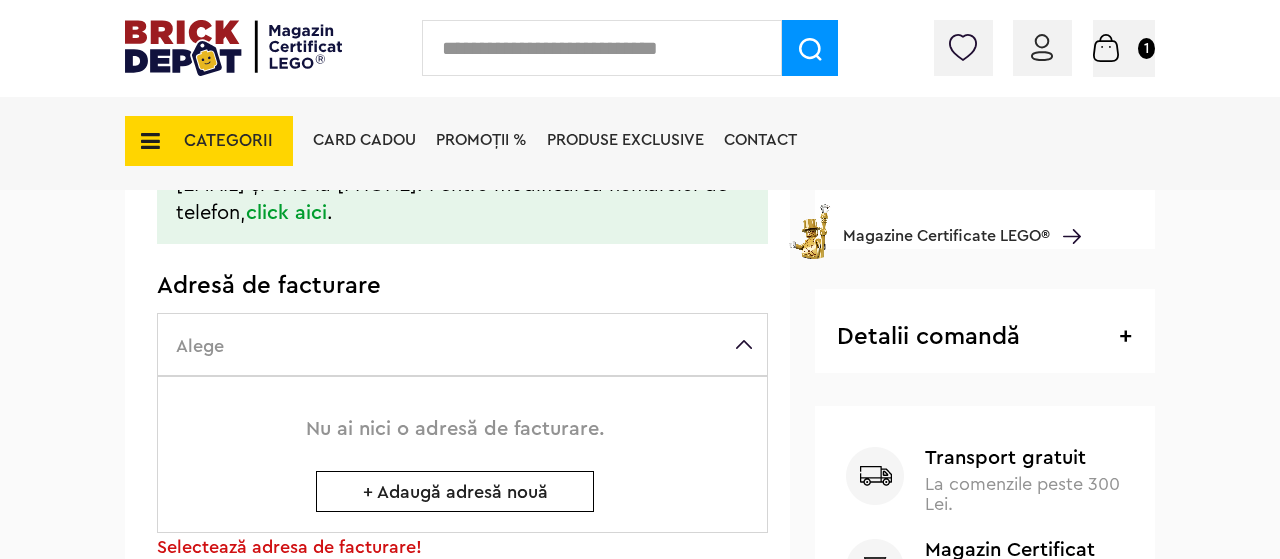 click on "+ Adaugă adresă nouă" at bounding box center (455, 491) 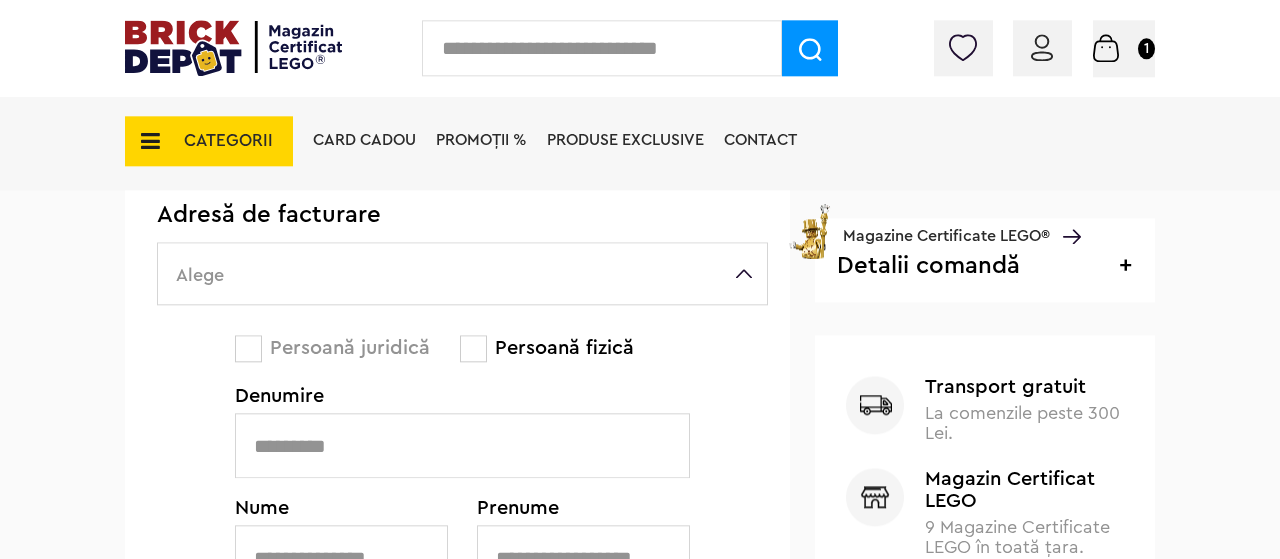 scroll, scrollTop: 745, scrollLeft: 0, axis: vertical 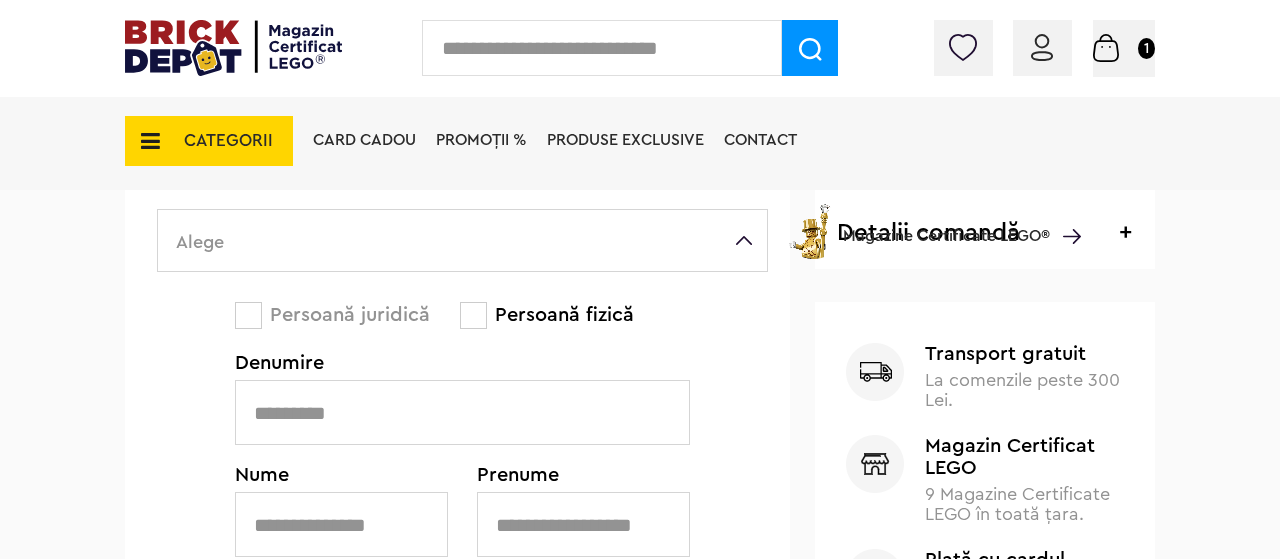 click at bounding box center [462, 412] 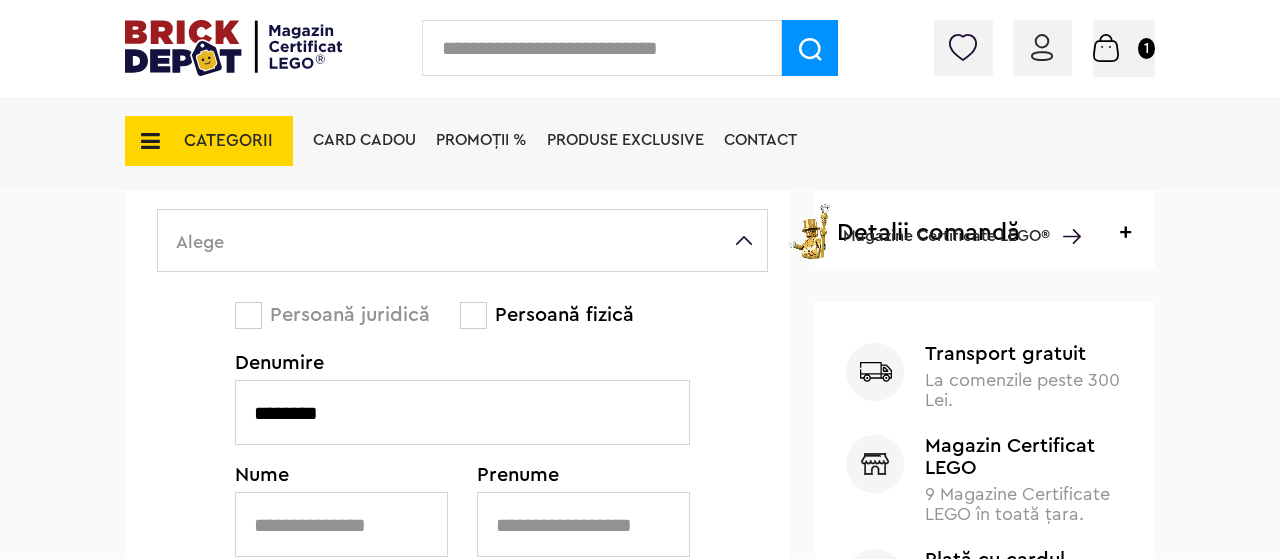 type on "********" 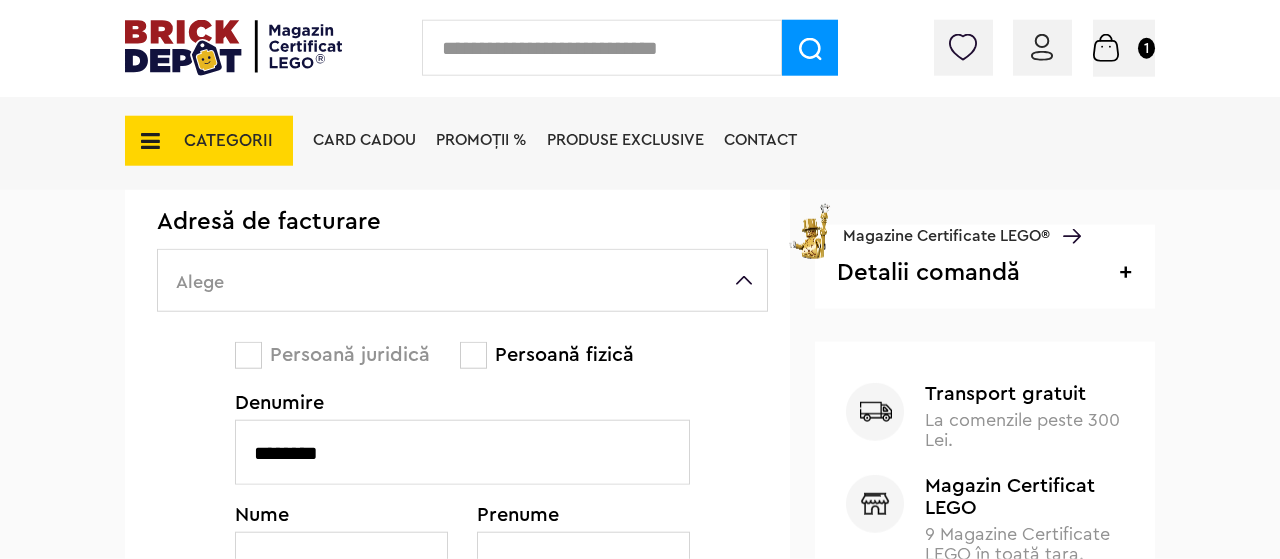 scroll, scrollTop: 745, scrollLeft: 0, axis: vertical 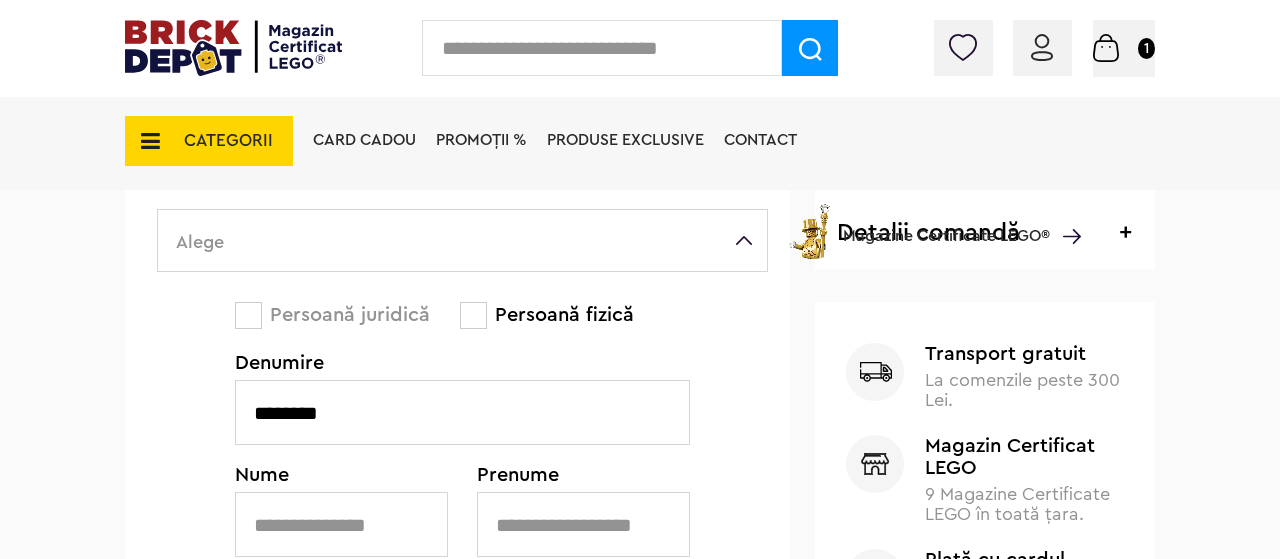 click at bounding box center (341, 524) 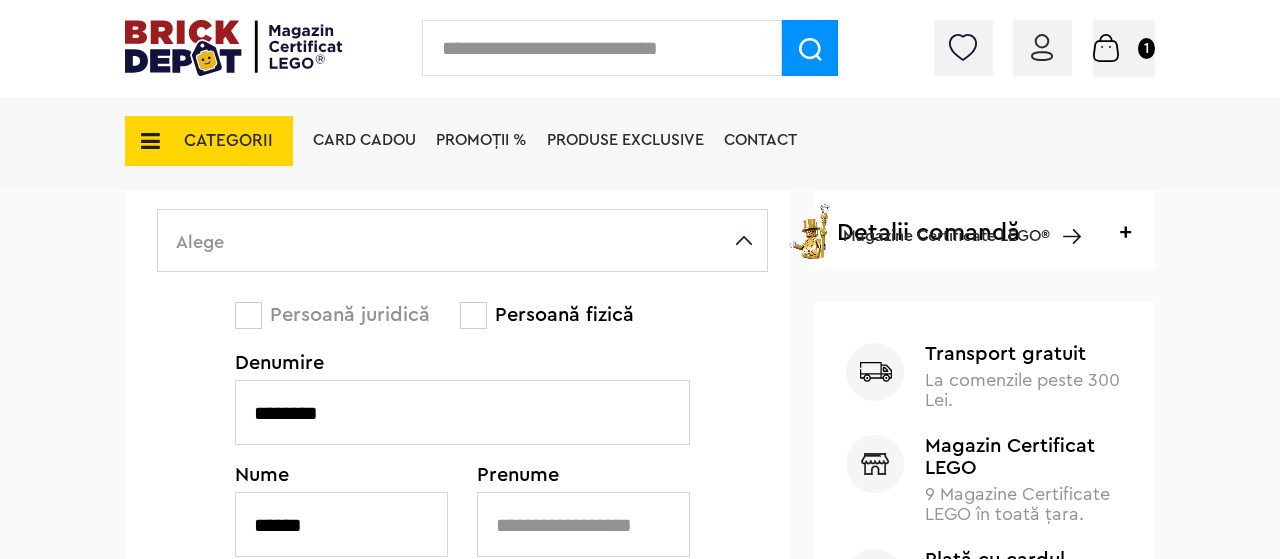 type on "******" 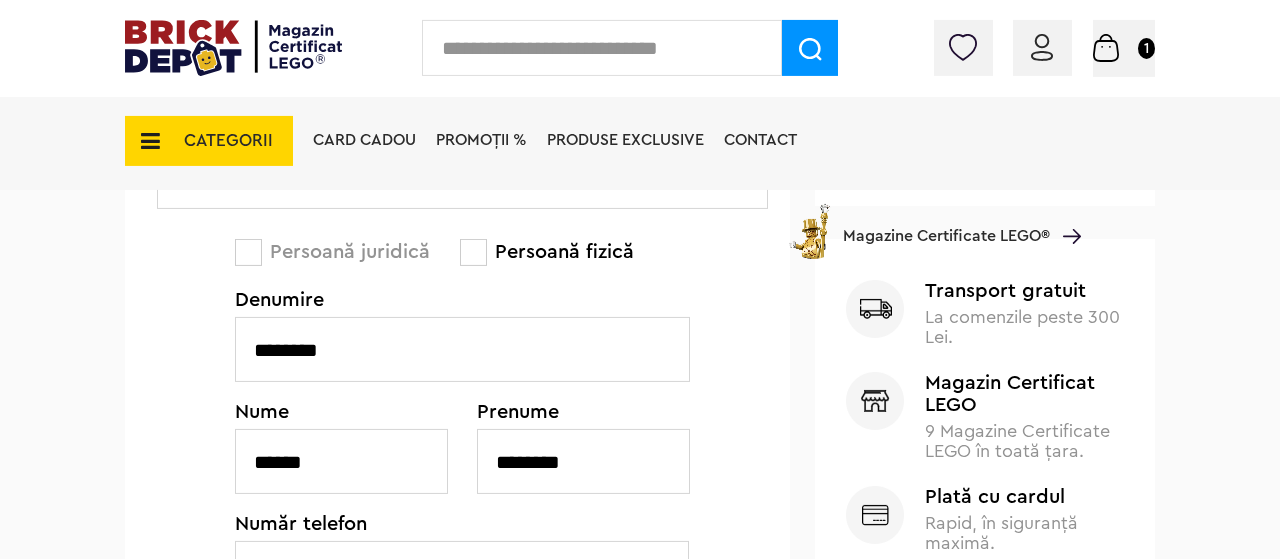 scroll, scrollTop: 849, scrollLeft: 0, axis: vertical 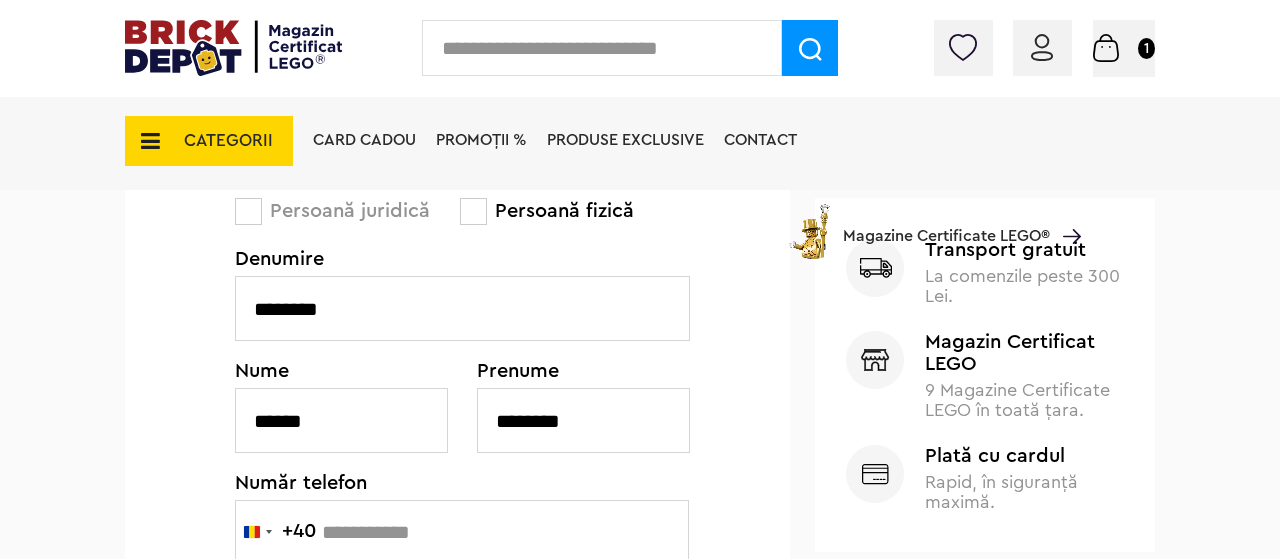 type on "********" 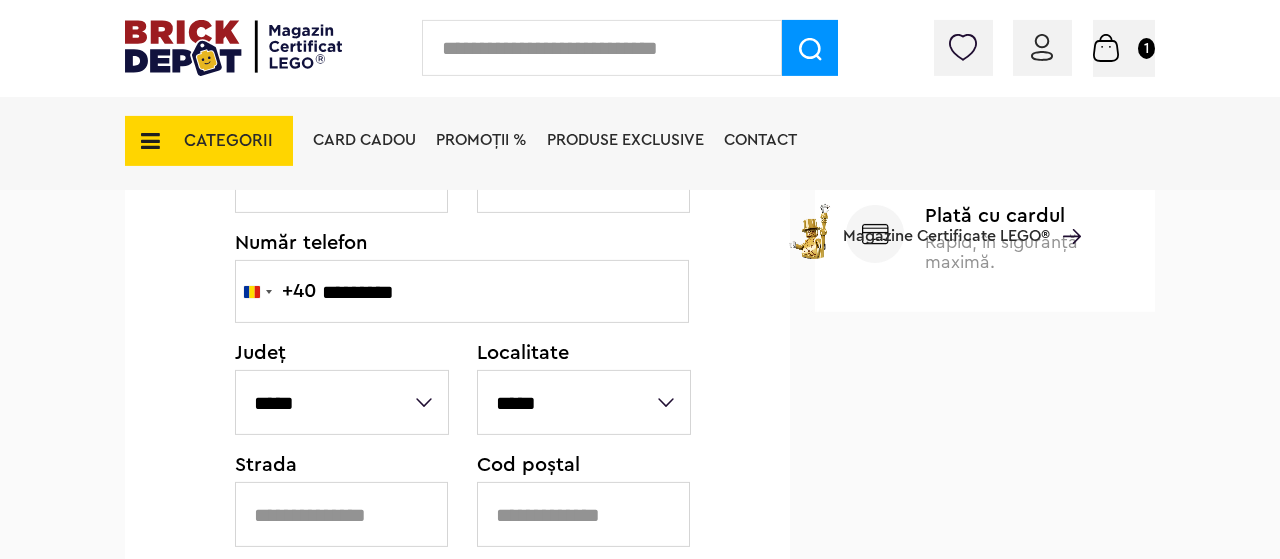 scroll, scrollTop: 1057, scrollLeft: 0, axis: vertical 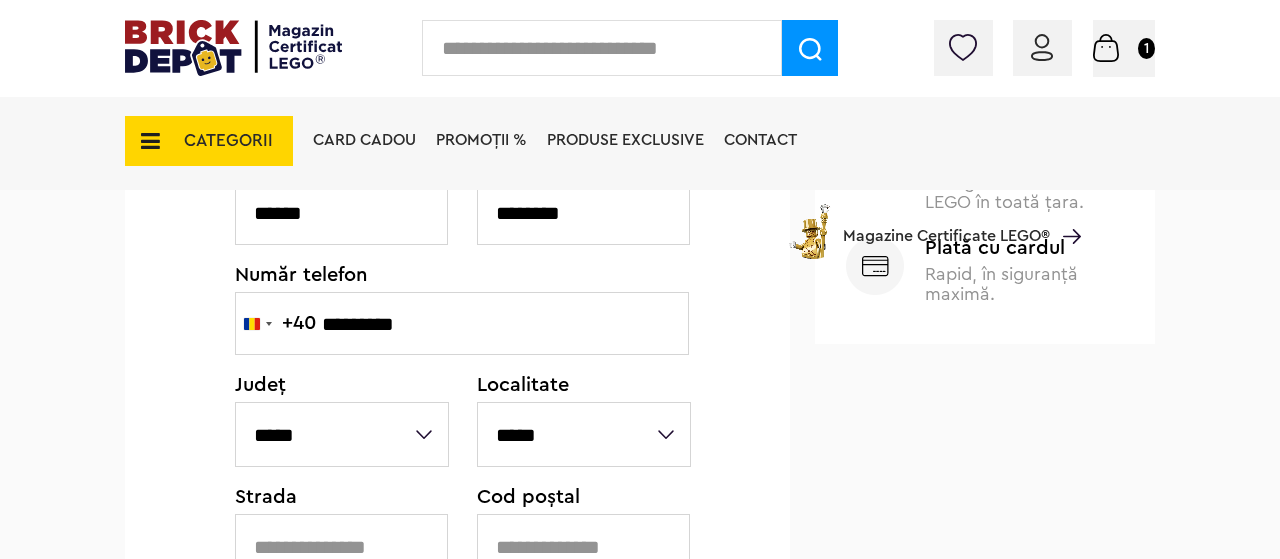 type on "*********" 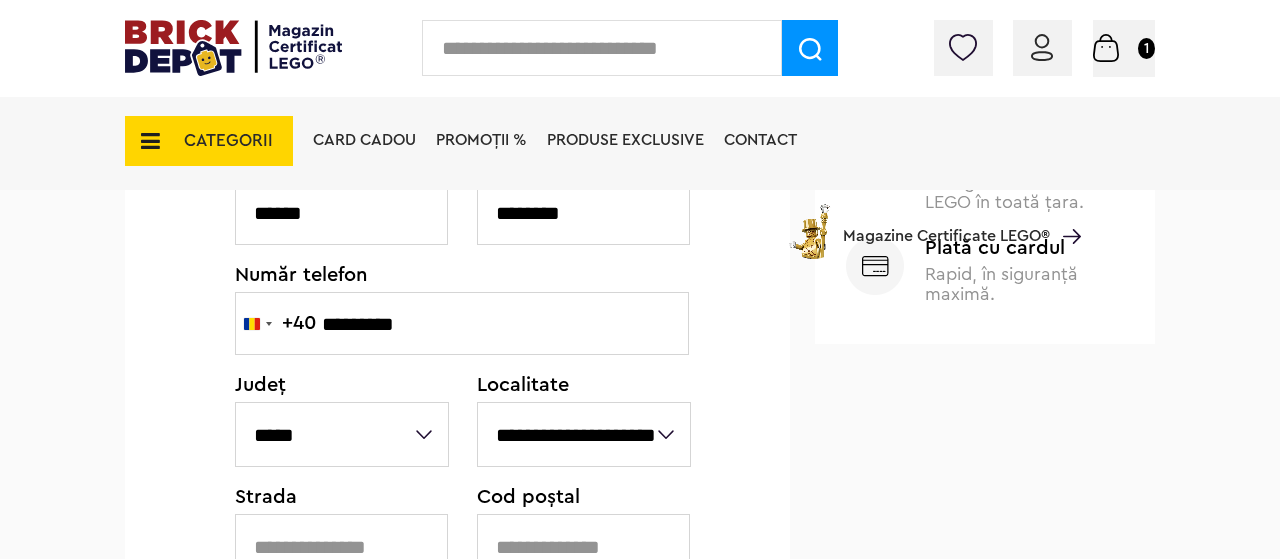click on "**********" at bounding box center [0, 0] 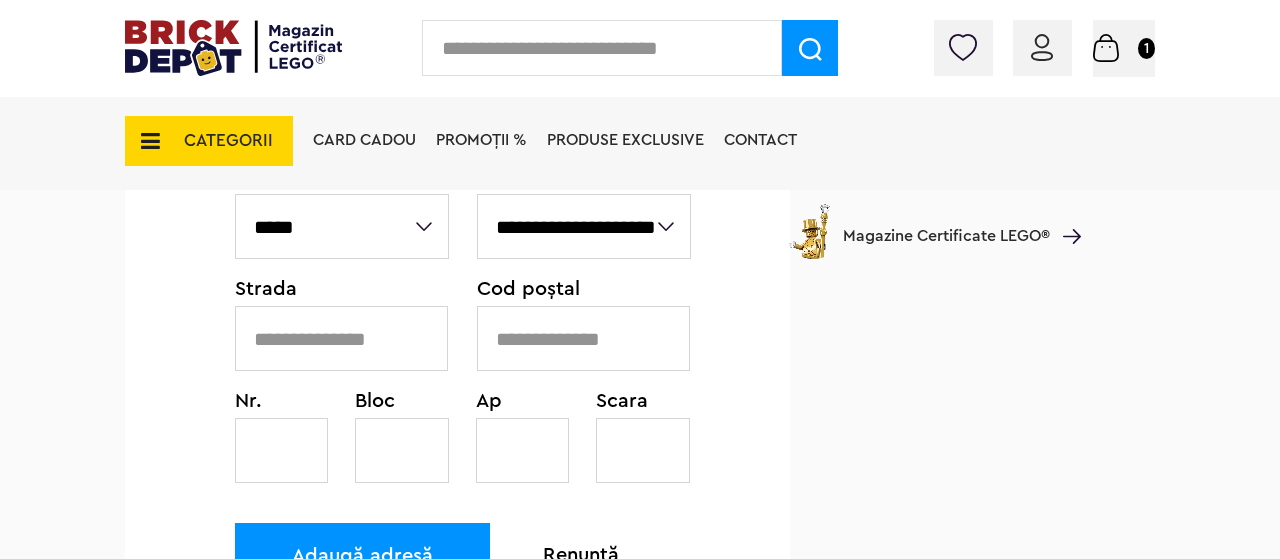 click on "Adaugă adresă" at bounding box center (362, 555) 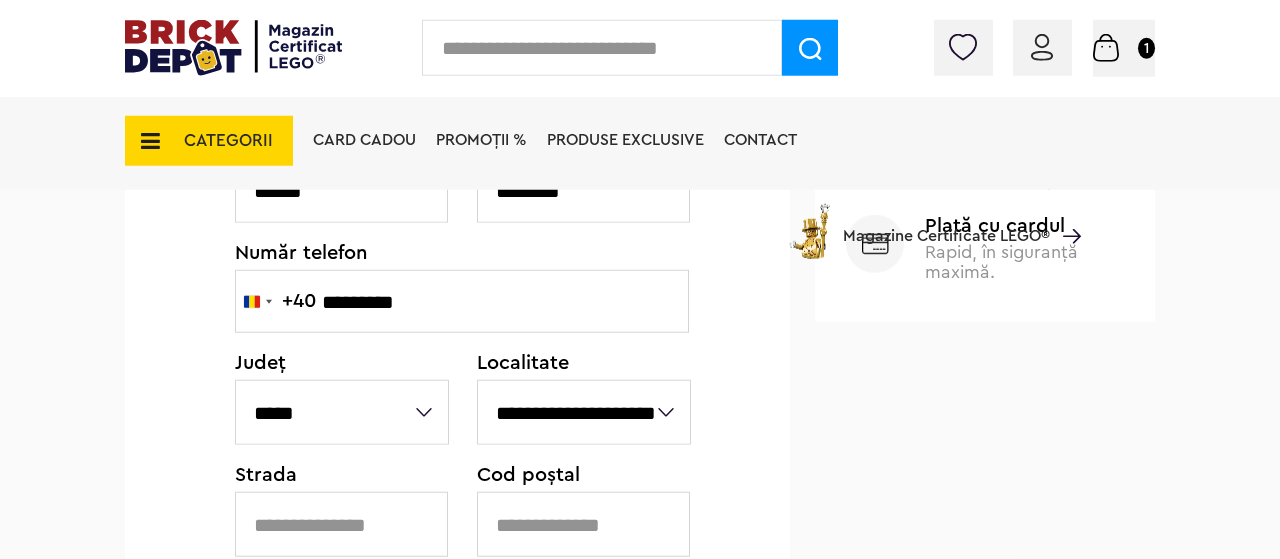 scroll, scrollTop: 1078, scrollLeft: 0, axis: vertical 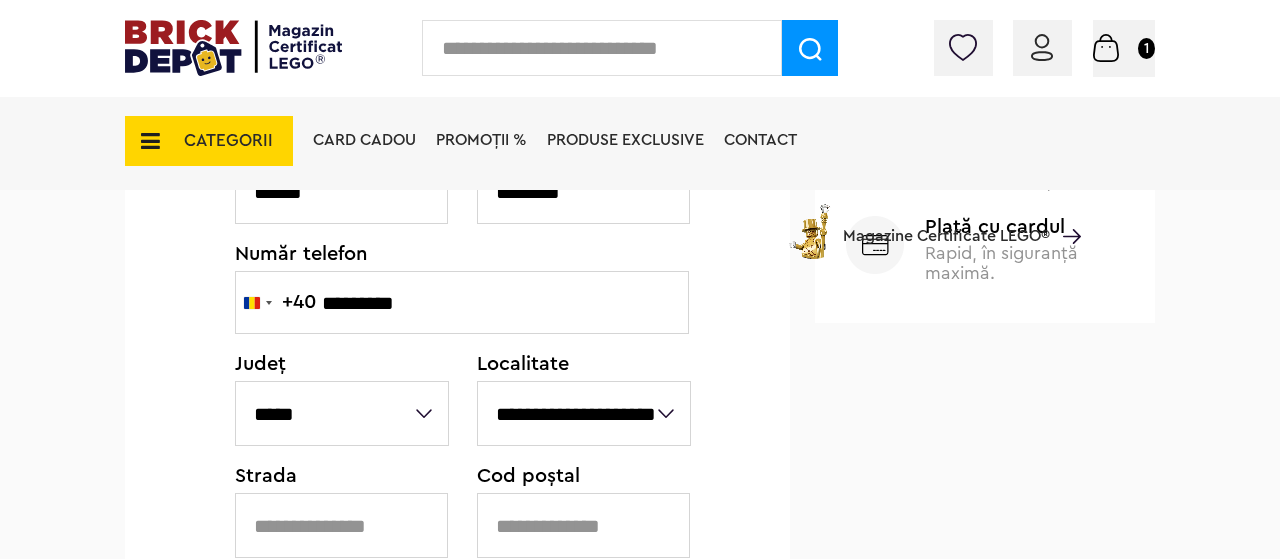 click at bounding box center (341, 525) 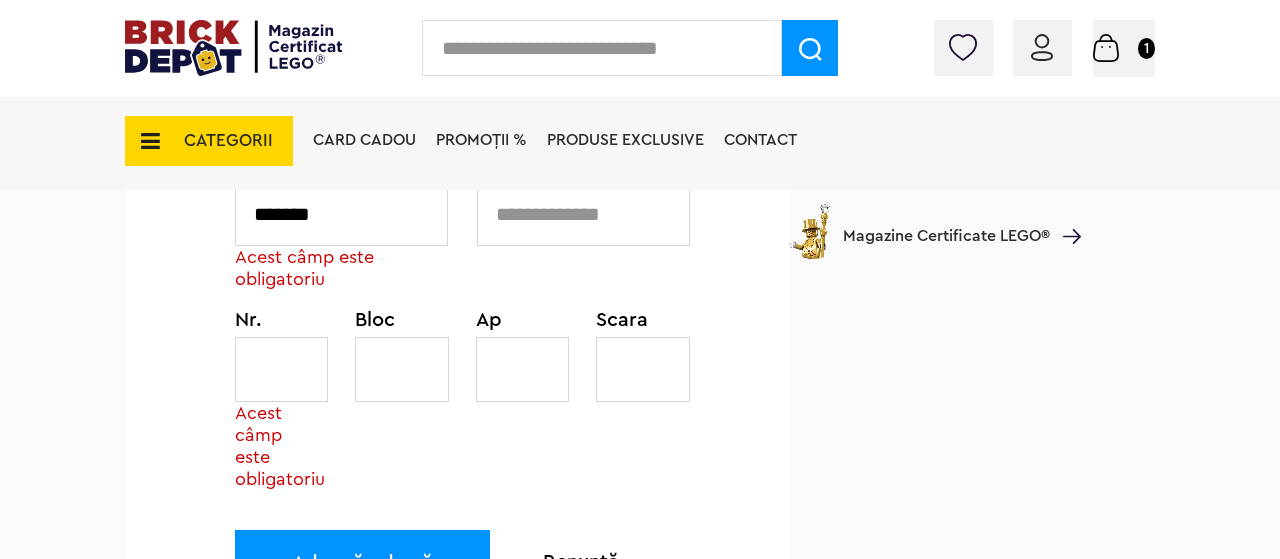 scroll, scrollTop: 1286, scrollLeft: 0, axis: vertical 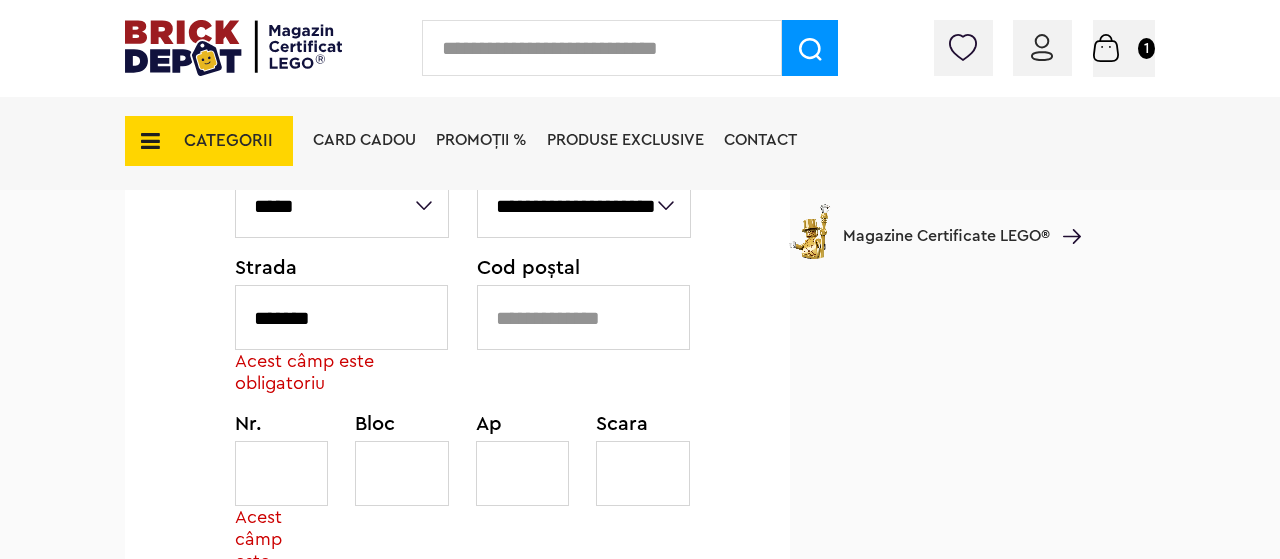type on "*******" 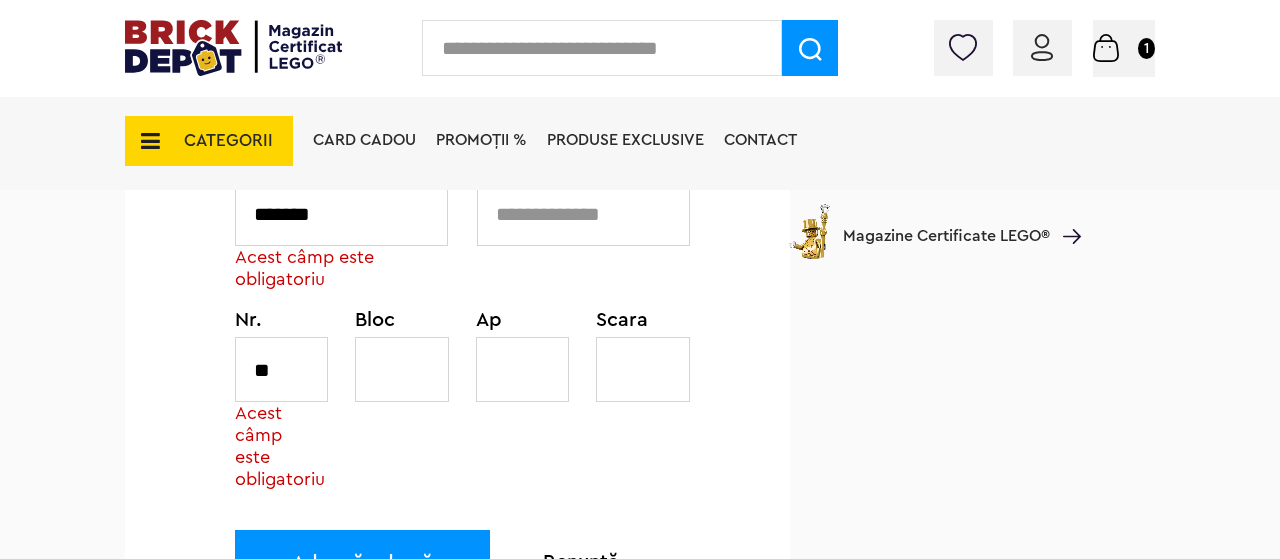 type on "**" 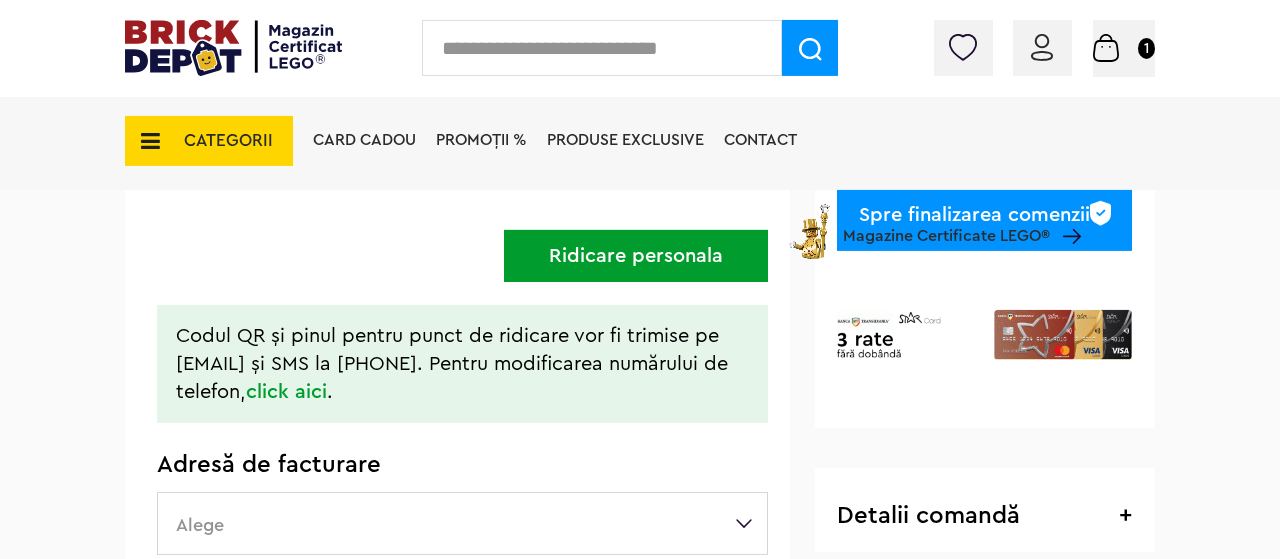 scroll, scrollTop: 558, scrollLeft: 0, axis: vertical 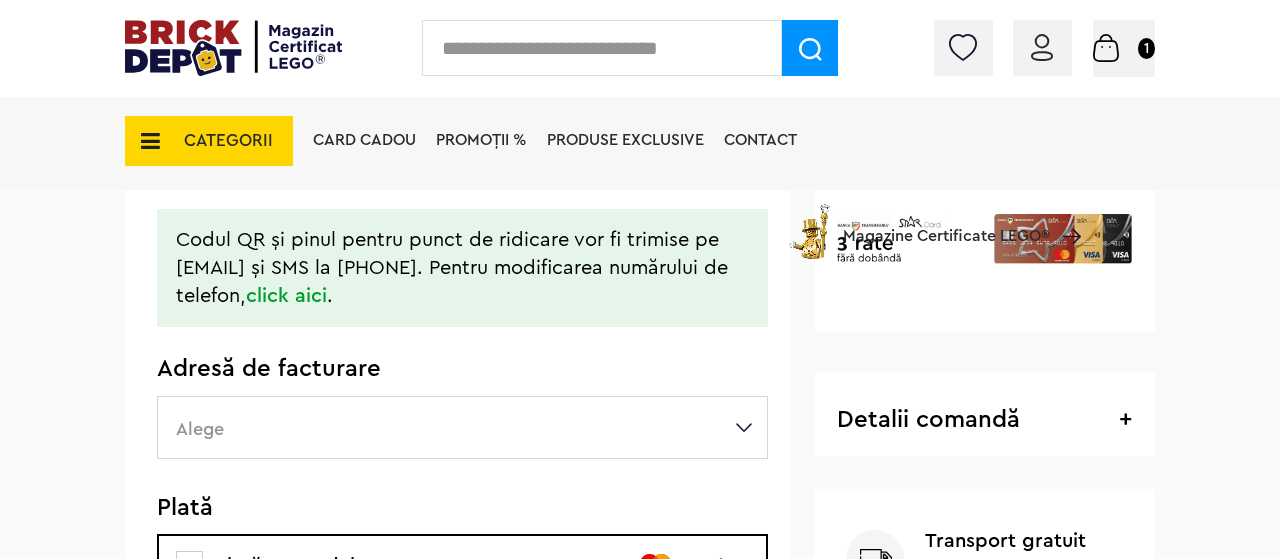 click on "Alege" at bounding box center [462, 427] 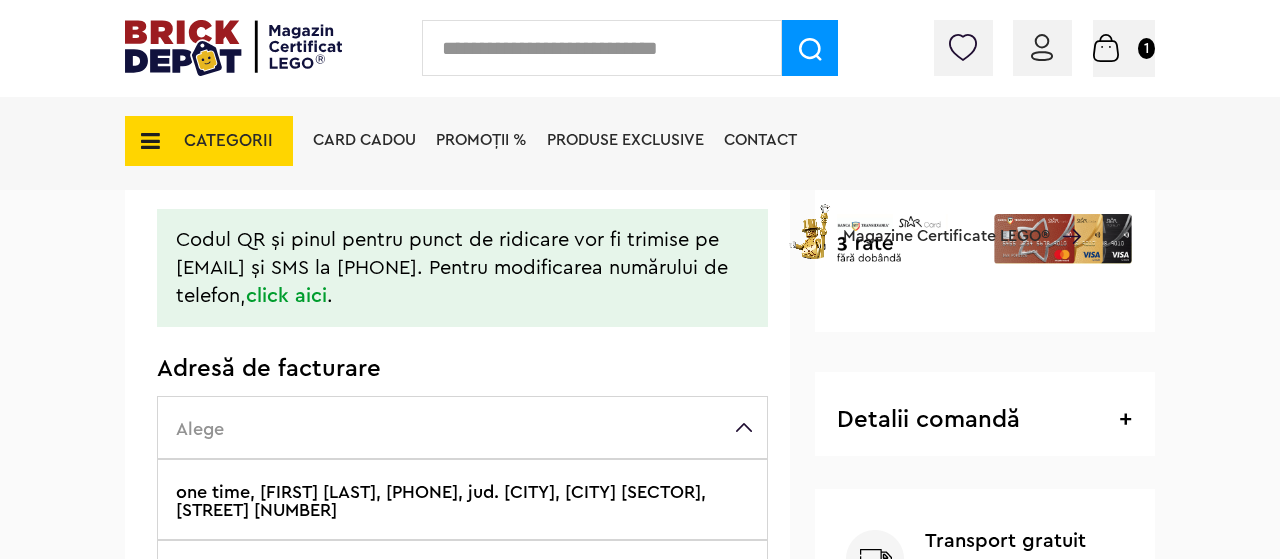 click on "one time, Manole Caterina, +40722378775, jud. Municipiul Bucuresti, BUCURESTI SECTORUL 3, Pallady 23" at bounding box center (462, 499) 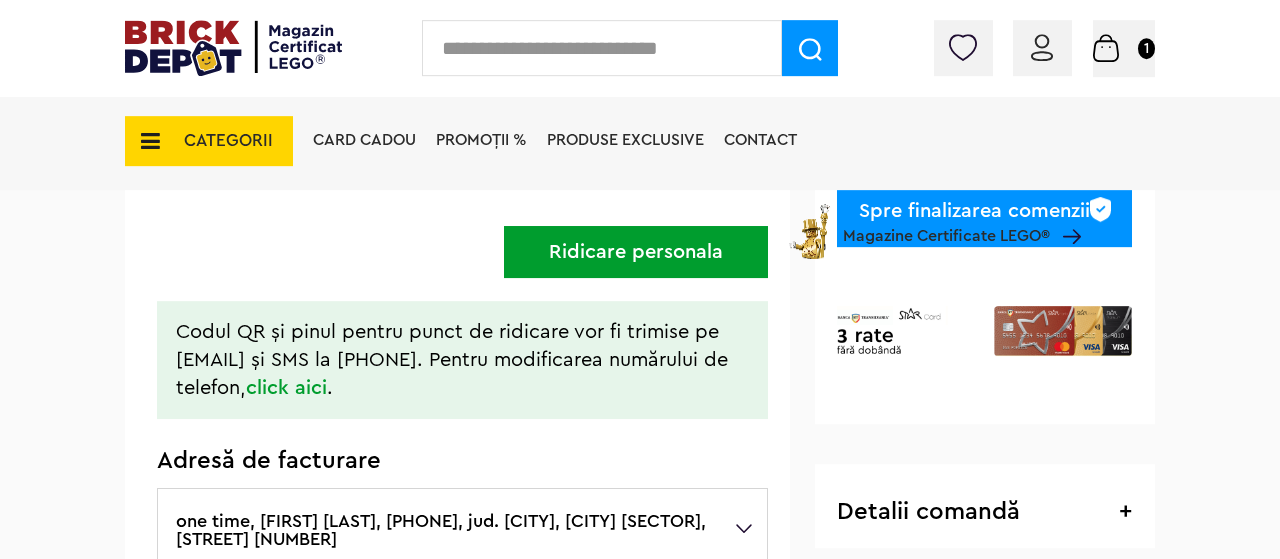 scroll, scrollTop: 246, scrollLeft: 0, axis: vertical 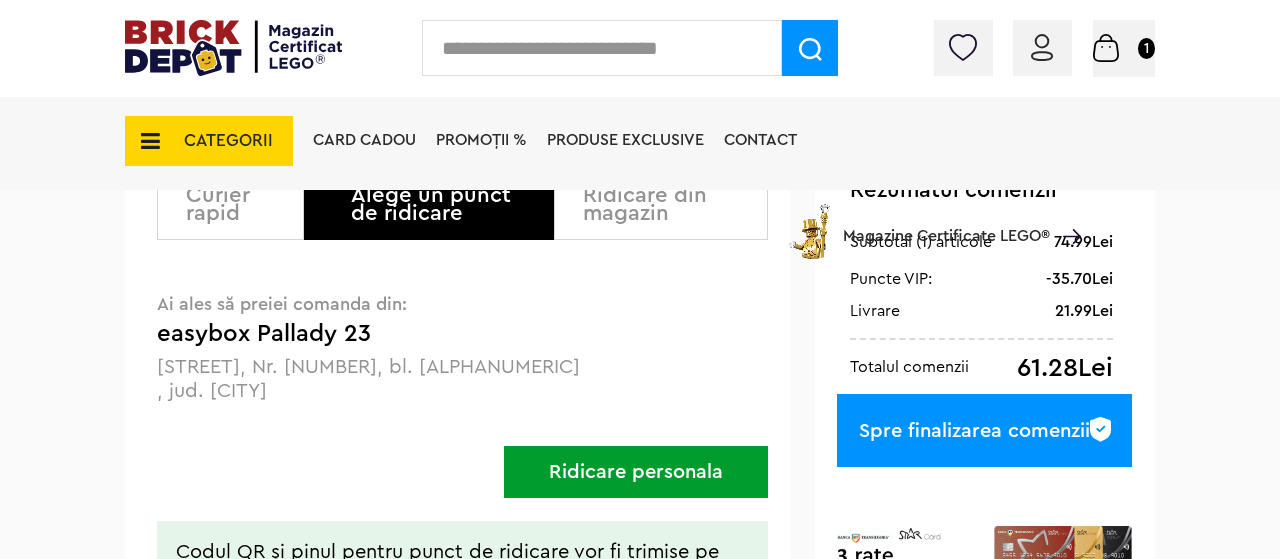 click on "Spre finalizarea comenzii" at bounding box center [984, 430] 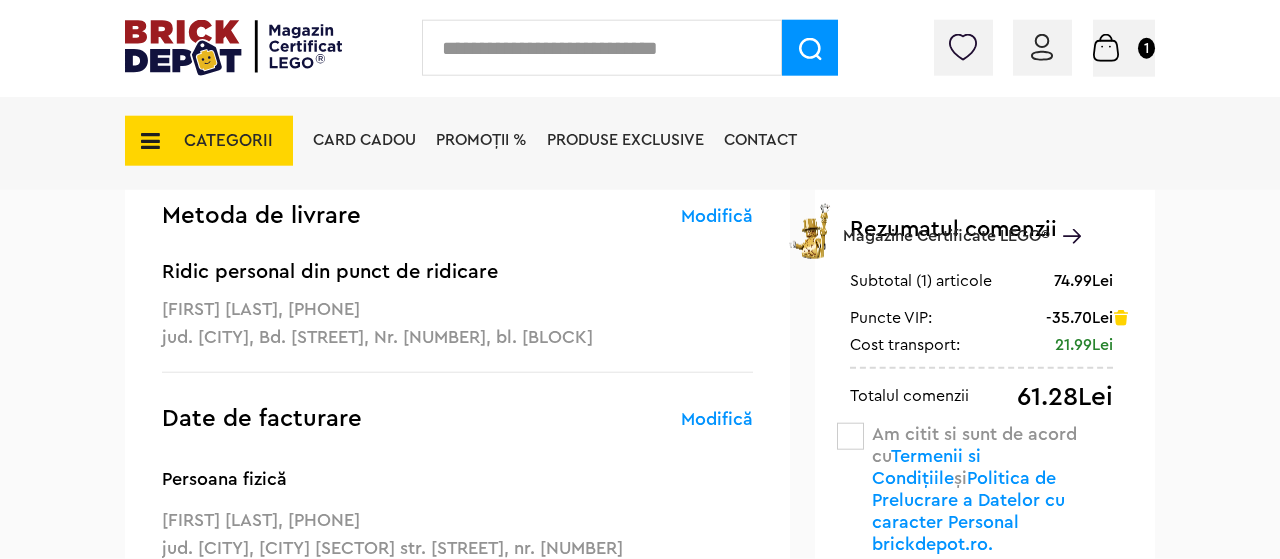 scroll, scrollTop: 208, scrollLeft: 0, axis: vertical 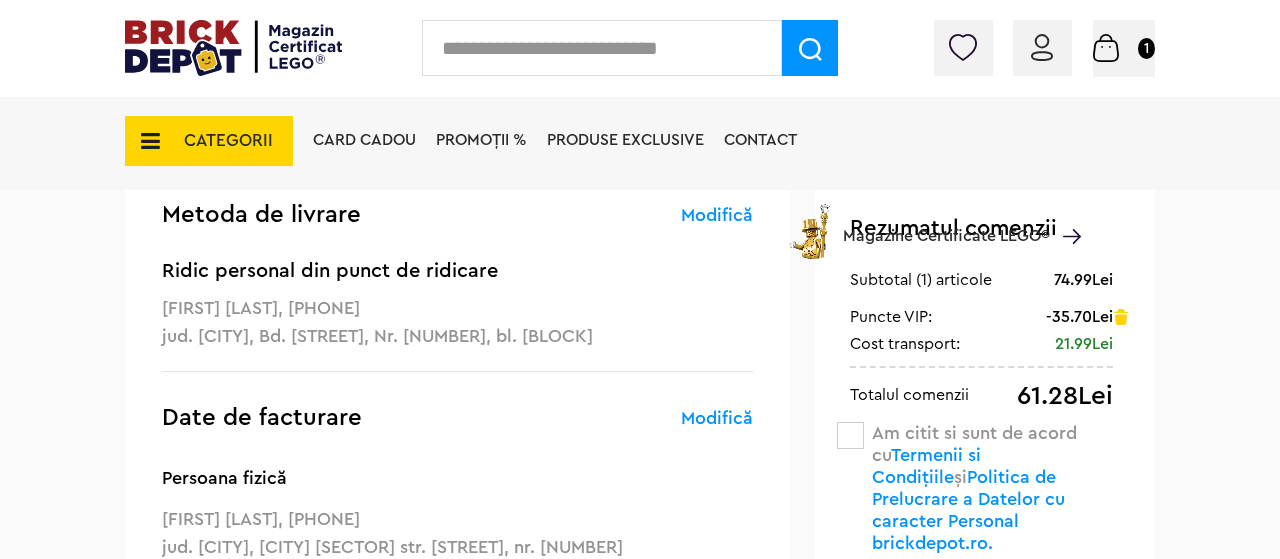 click at bounding box center [850, 435] 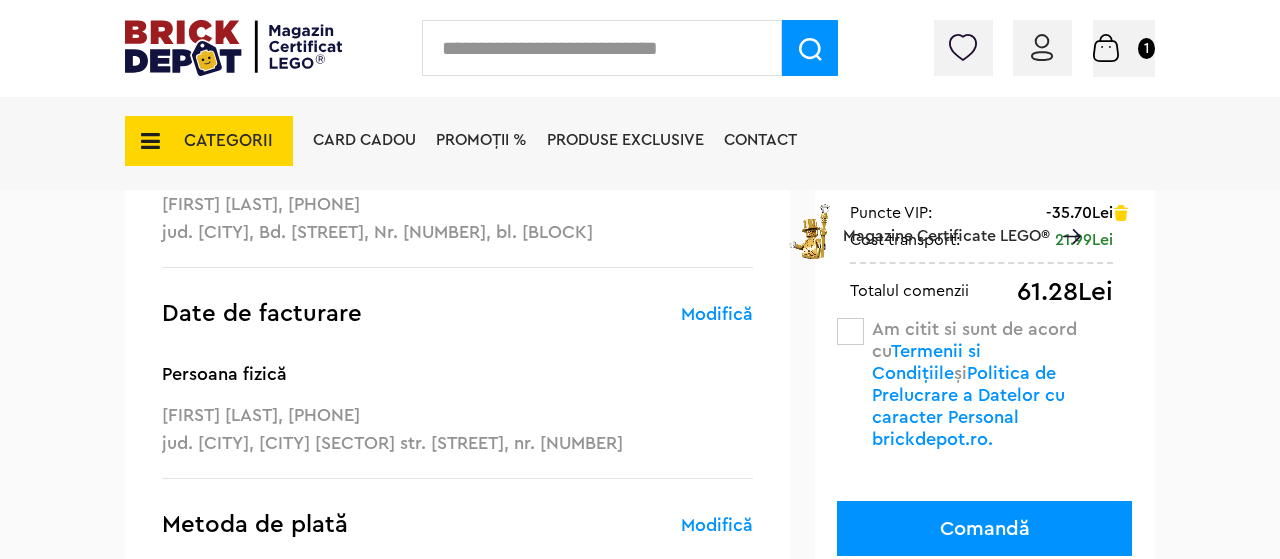 click on "Comandă" at bounding box center (984, 528) 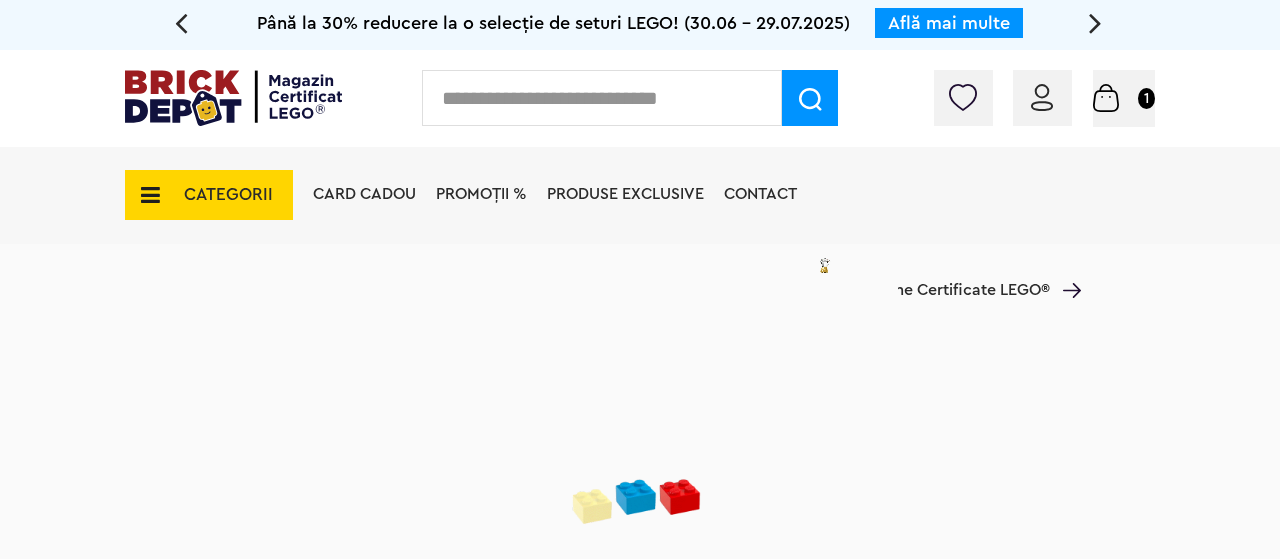 scroll, scrollTop: 0, scrollLeft: 0, axis: both 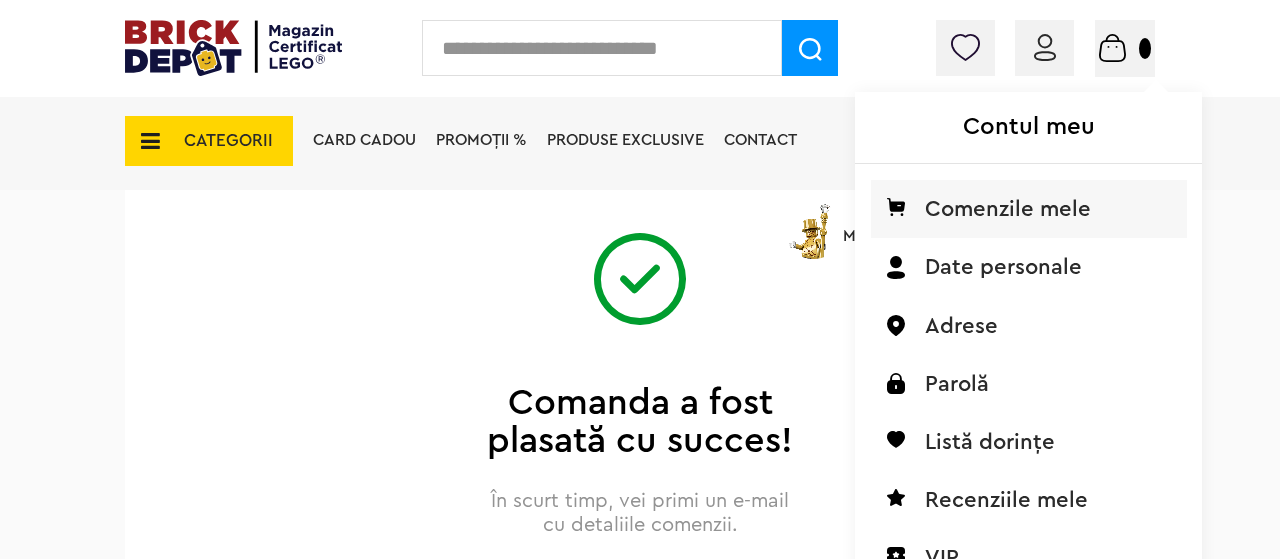 click on "Comenzile mele" at bounding box center [1029, 209] 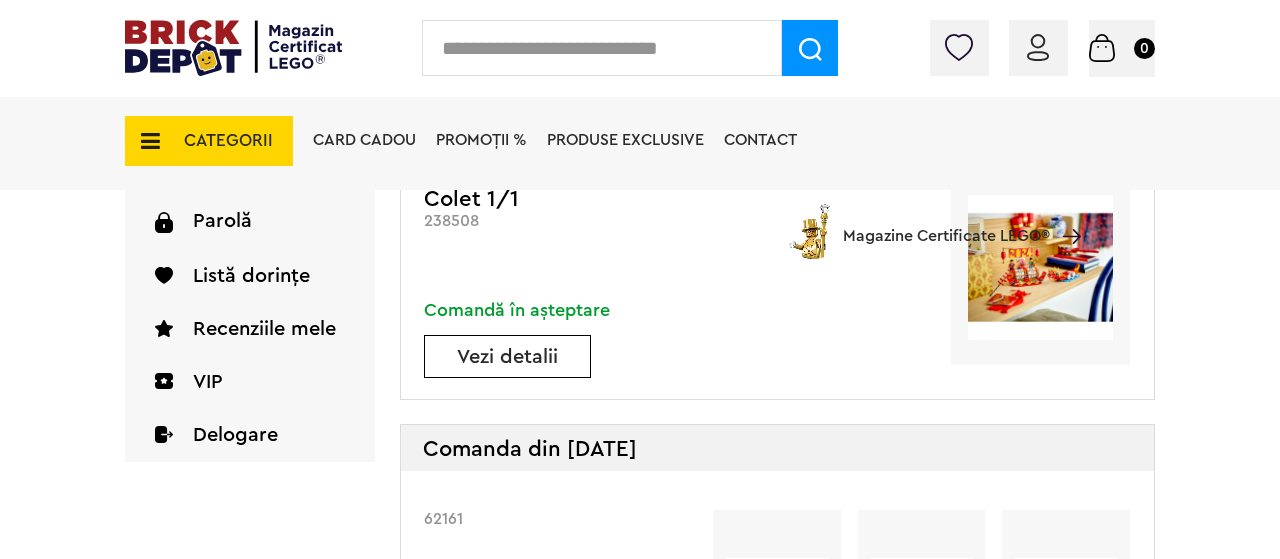 scroll, scrollTop: 208, scrollLeft: 0, axis: vertical 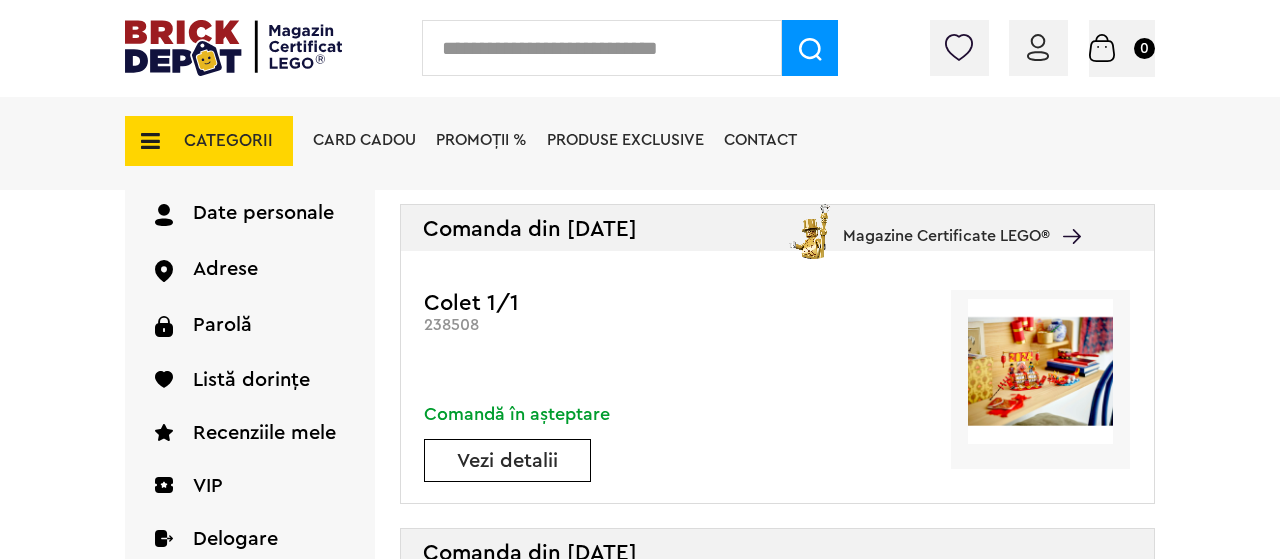click on "Vezi detalii" at bounding box center (507, 461) 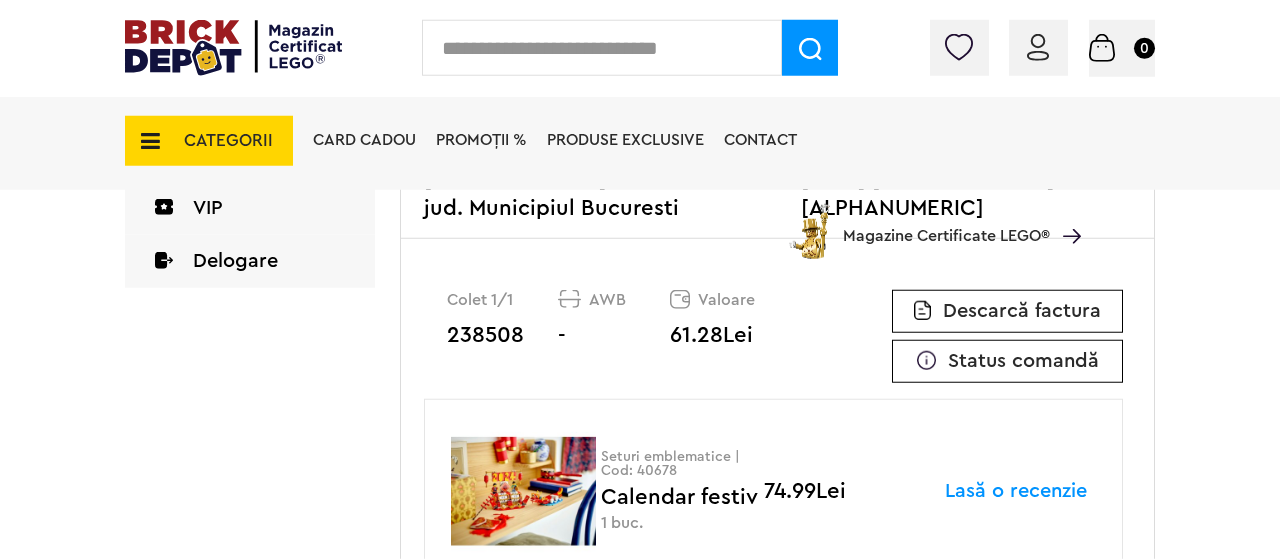 scroll, scrollTop: 520, scrollLeft: 0, axis: vertical 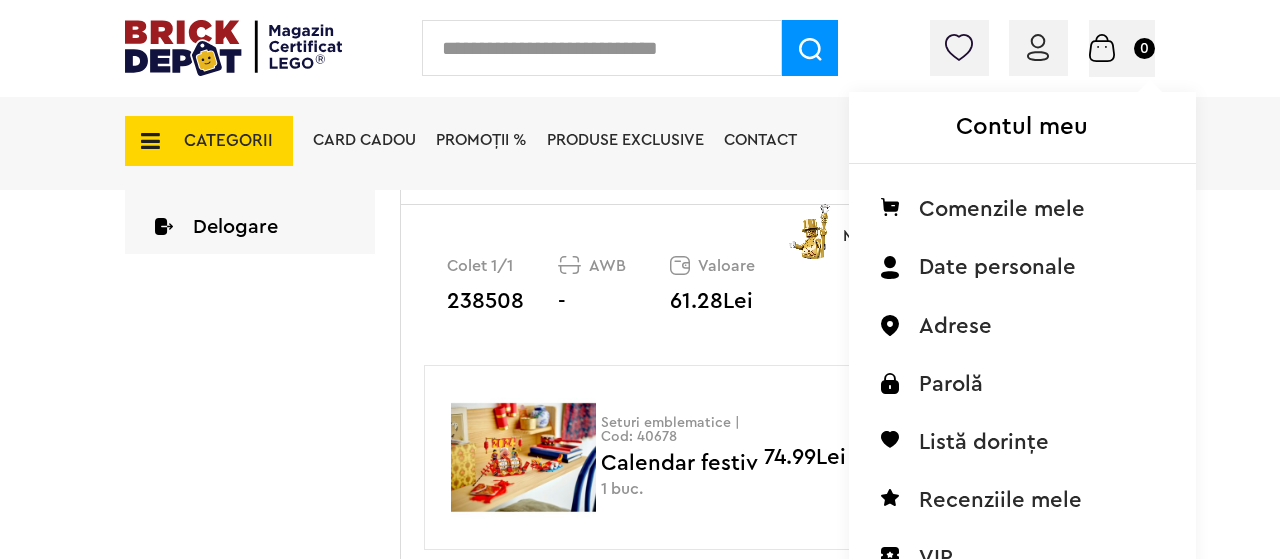 click at bounding box center (1038, 47) 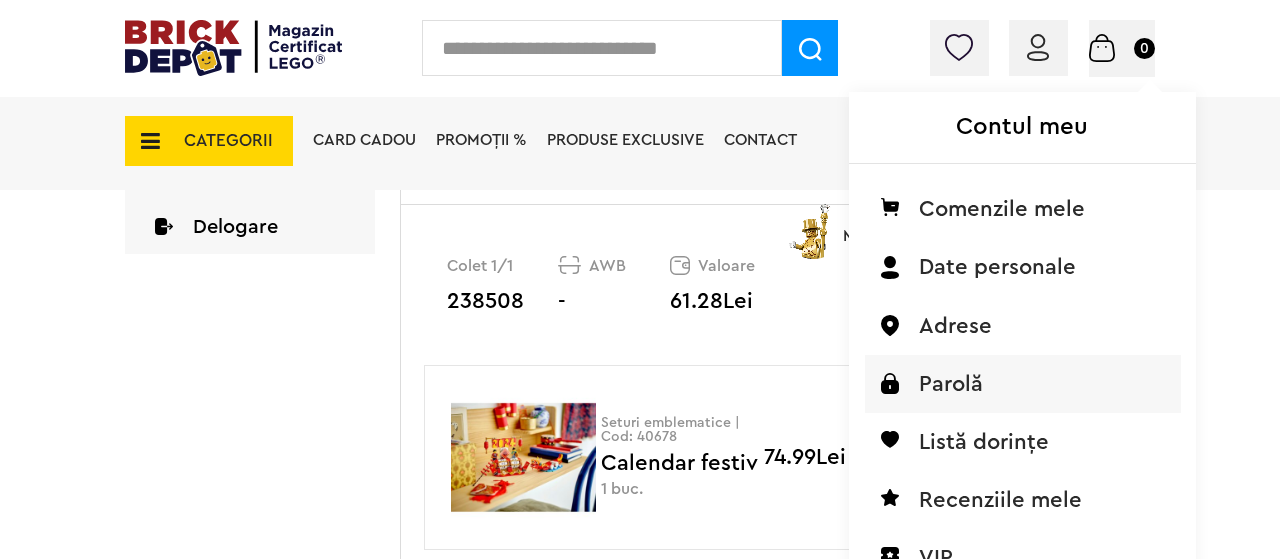 scroll, scrollTop: 876, scrollLeft: 0, axis: vertical 